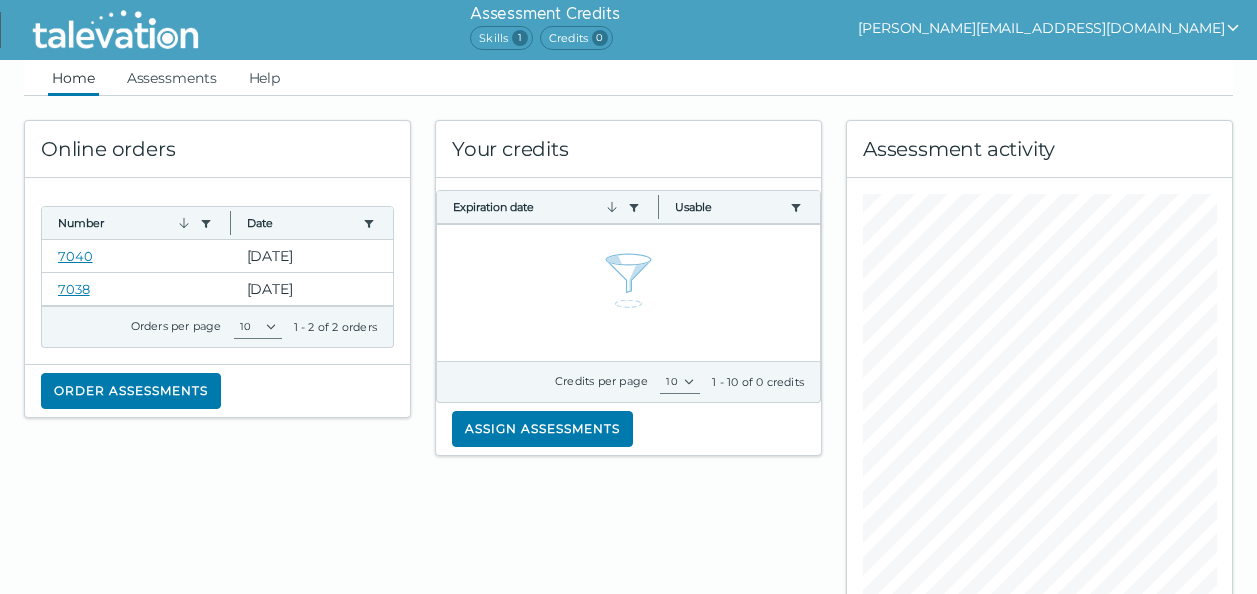 scroll, scrollTop: 236, scrollLeft: 0, axis: vertical 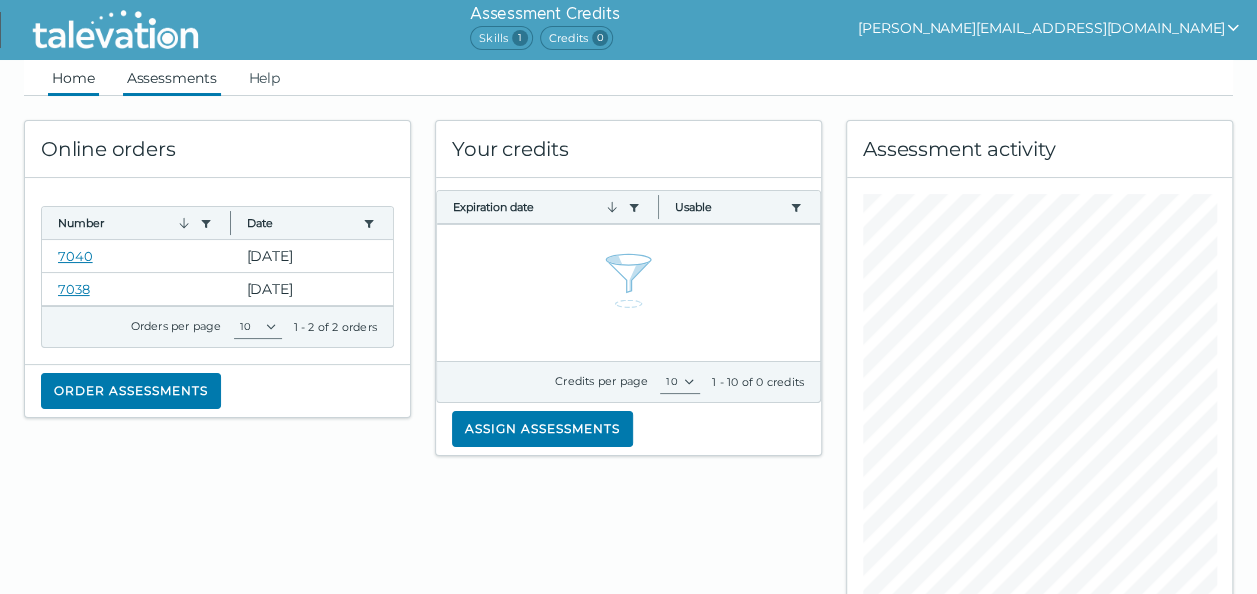 click on "Assessments" at bounding box center [172, 78] 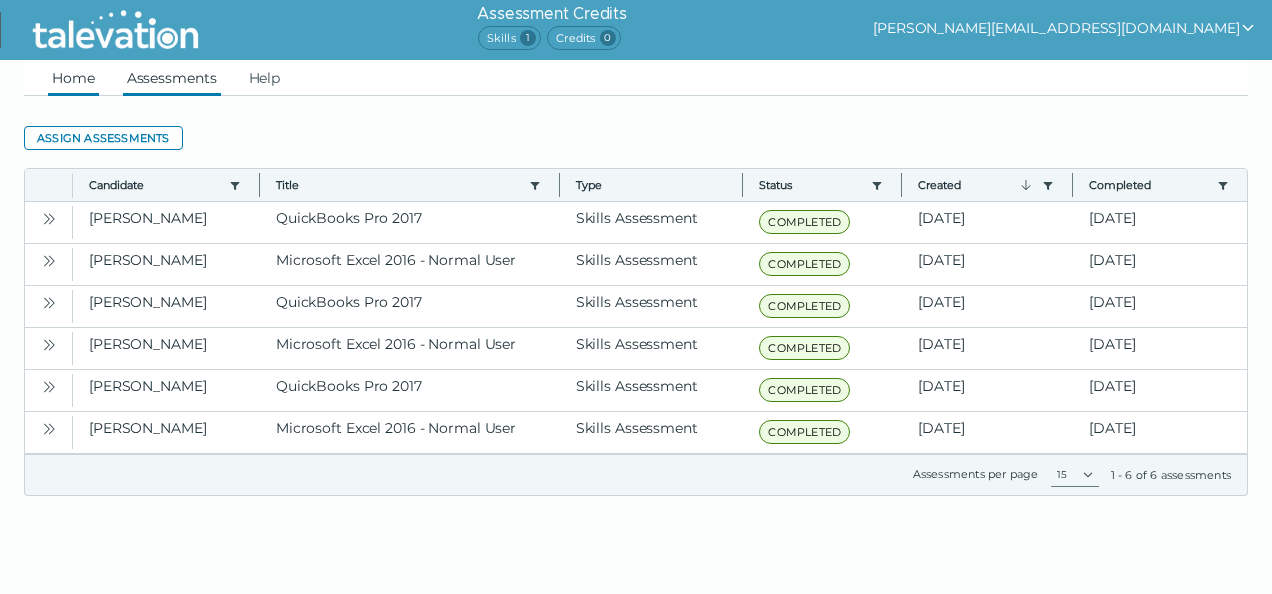 click on "Home" at bounding box center [73, 78] 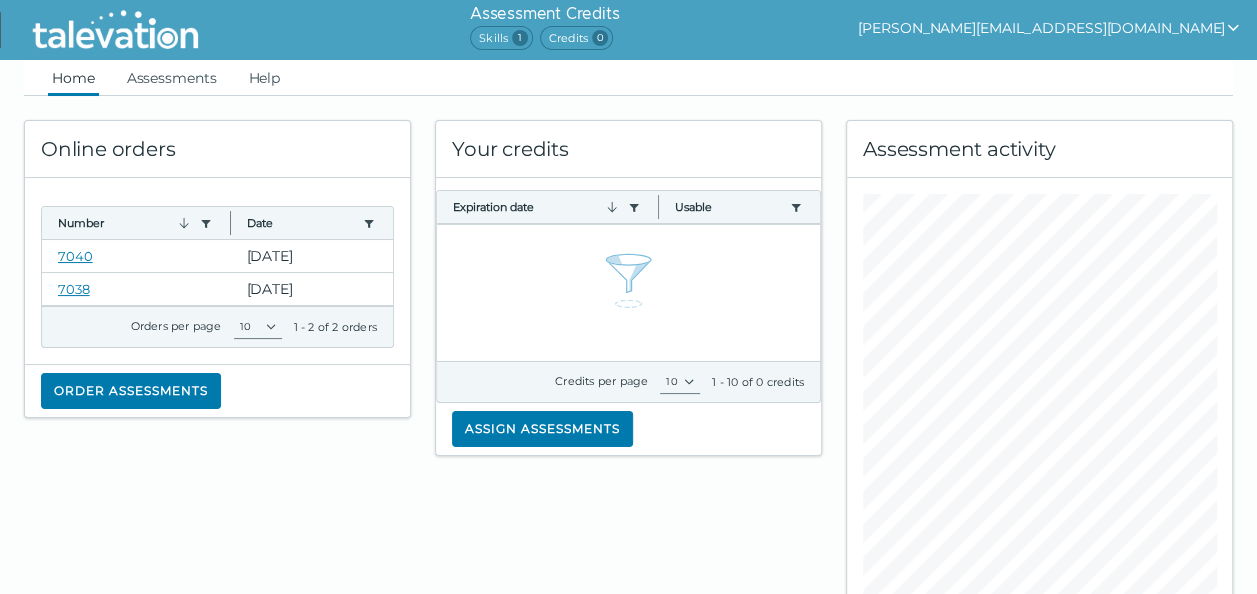 click on "Skills  1" at bounding box center [501, 38] 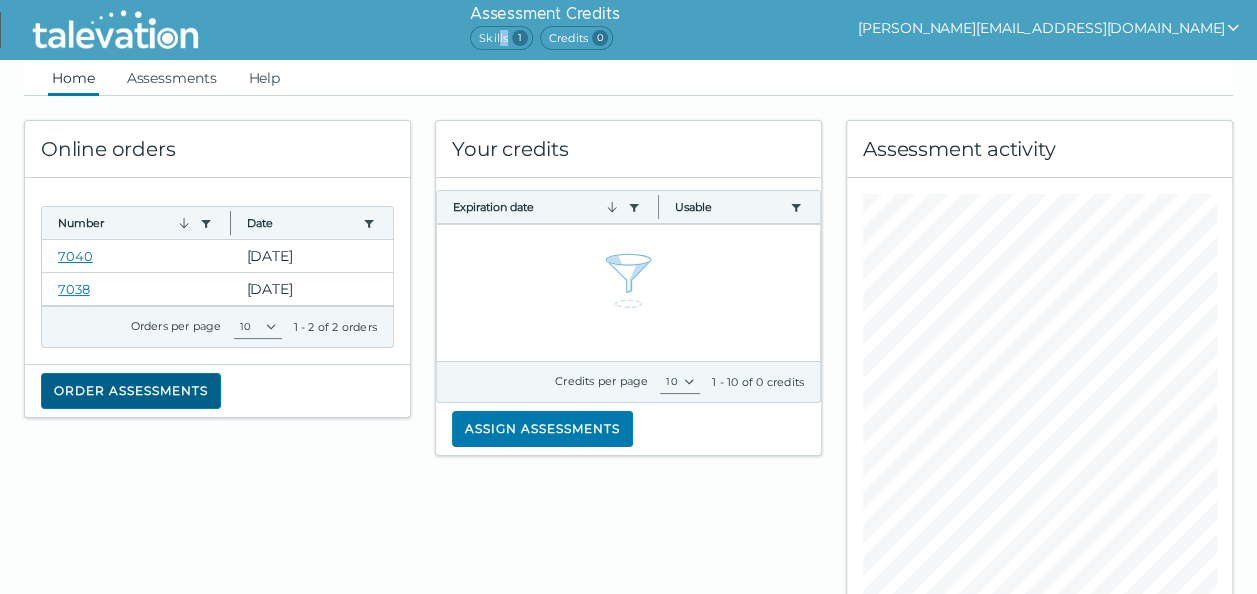 click on "Order assessments" 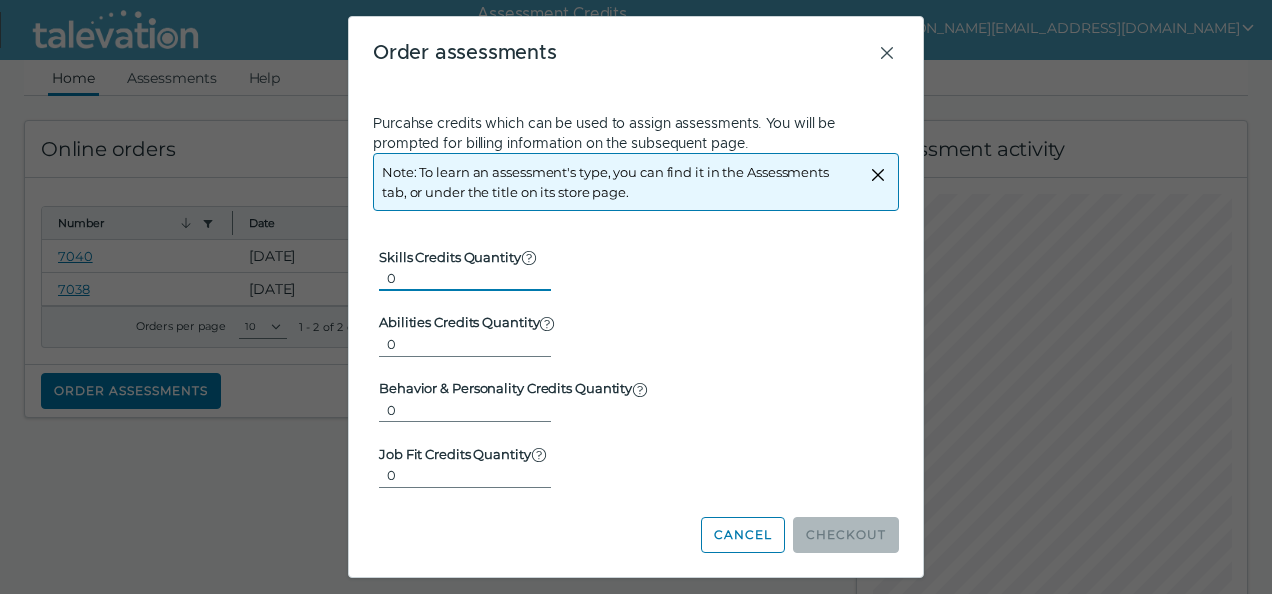 click on "0" at bounding box center (465, 278) 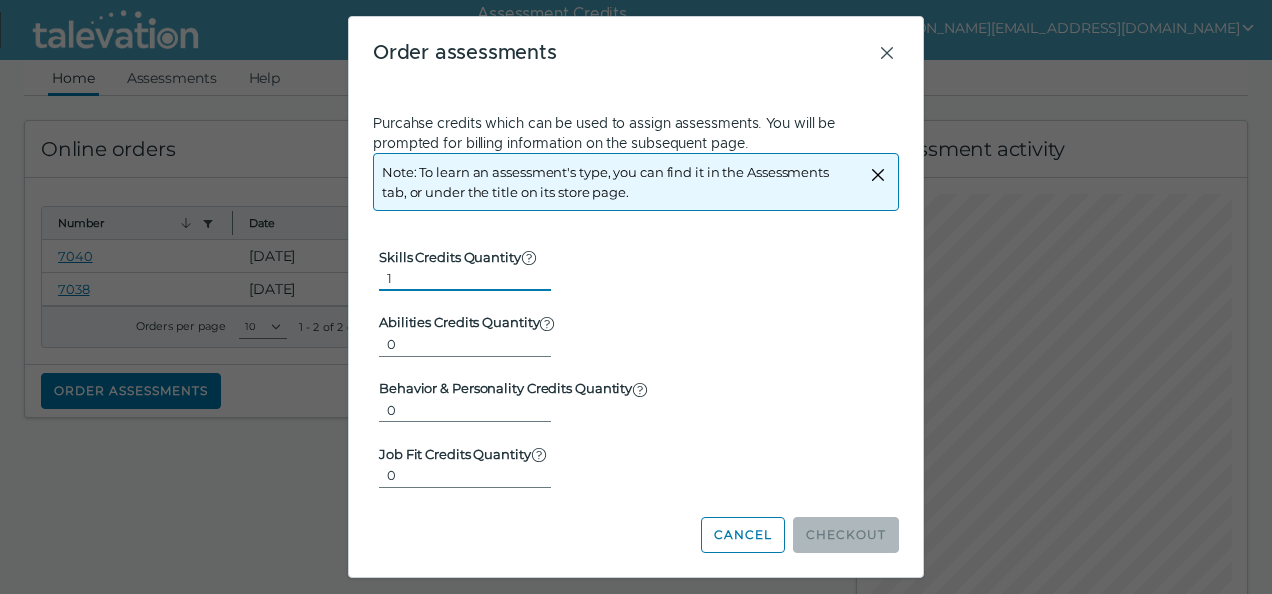 click on "1" at bounding box center (465, 278) 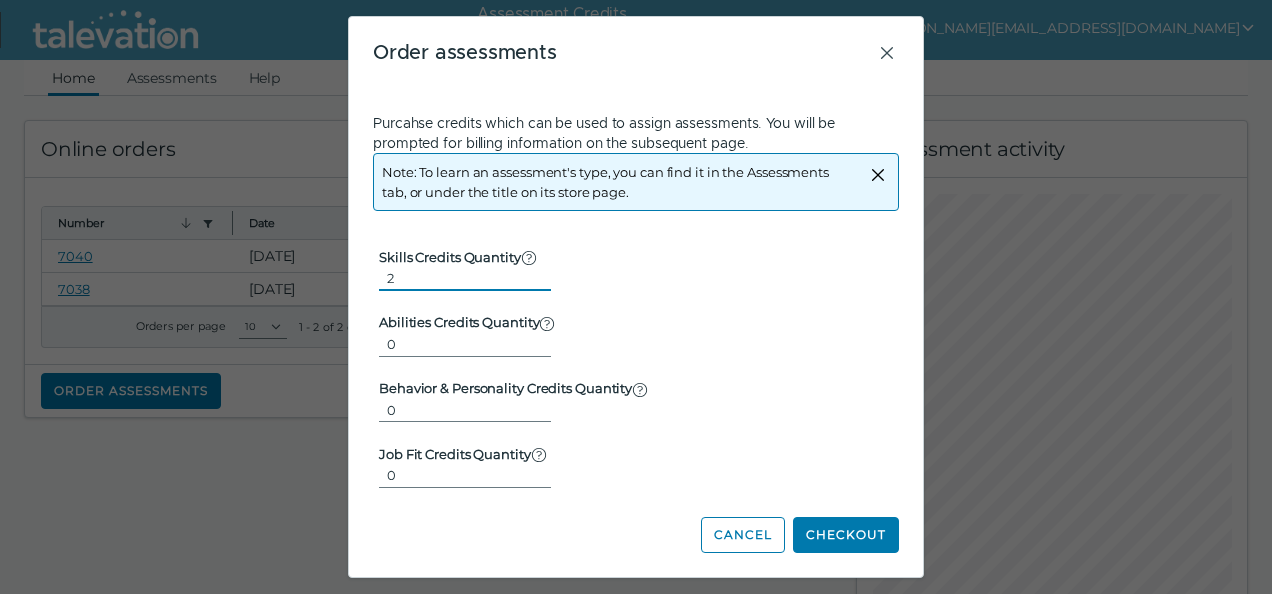 type on "2" 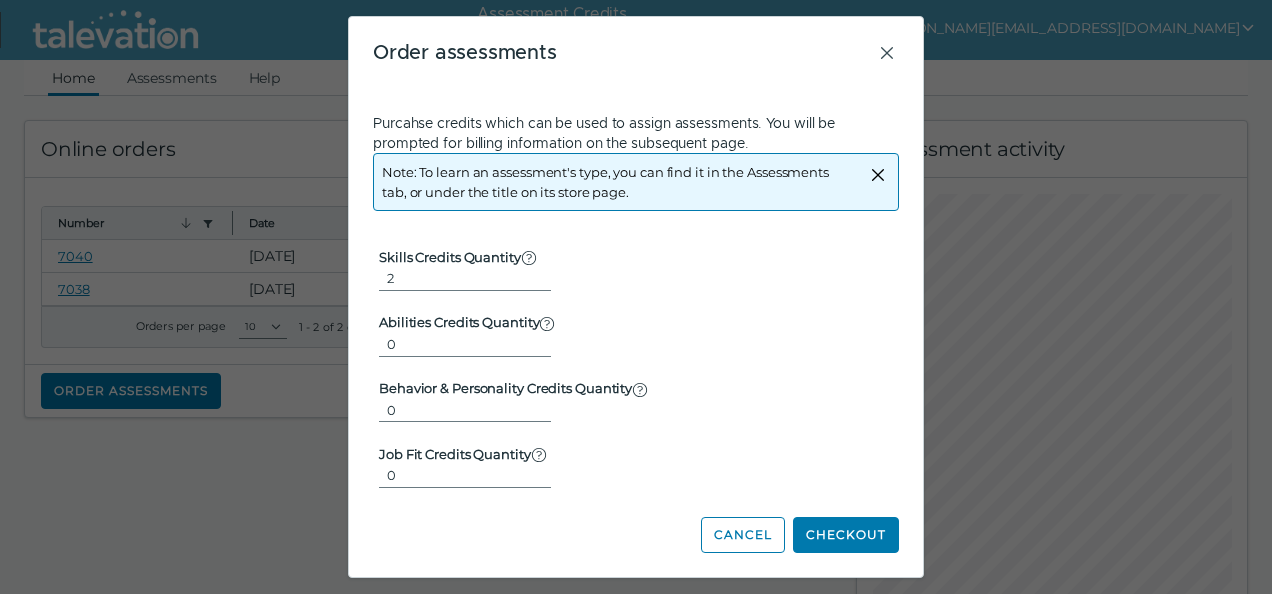 click on "Abilities Credits Quantity   Used for CAT Logical, Numerical, and Verbal Reasoning assessments  0" 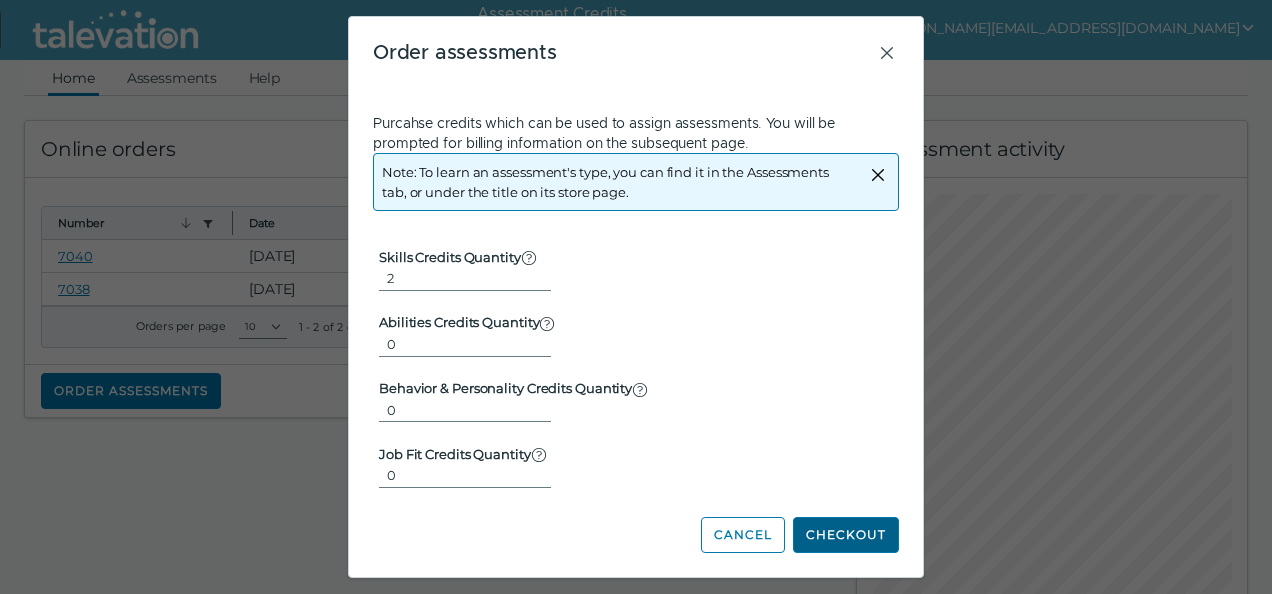 click on "Checkout" 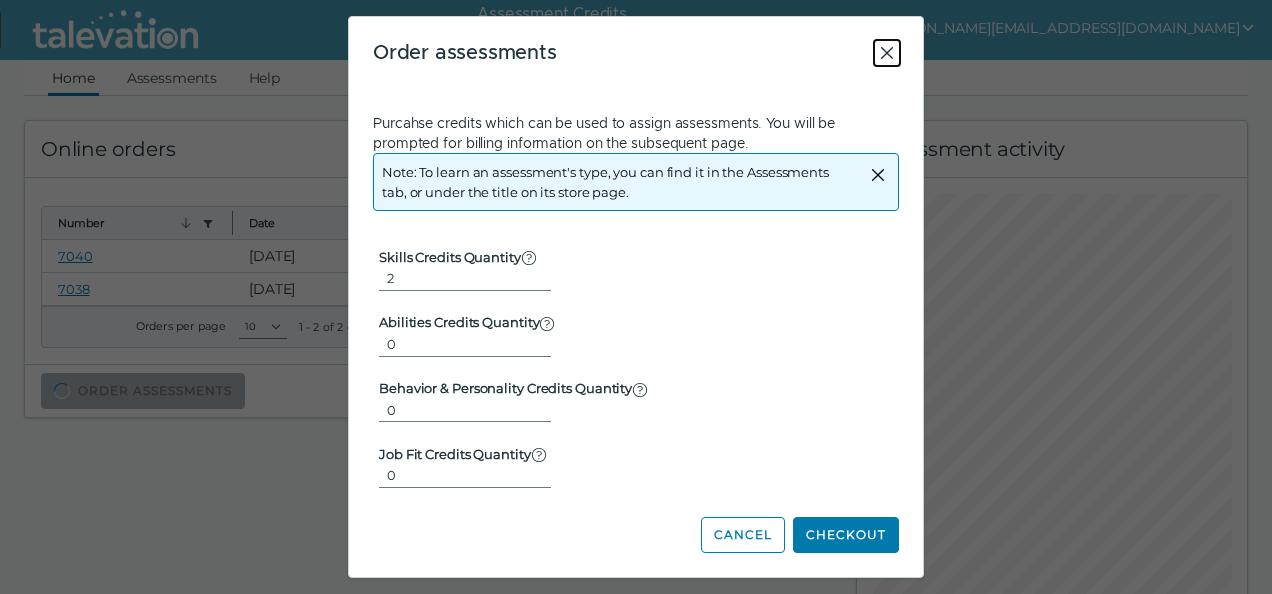 click 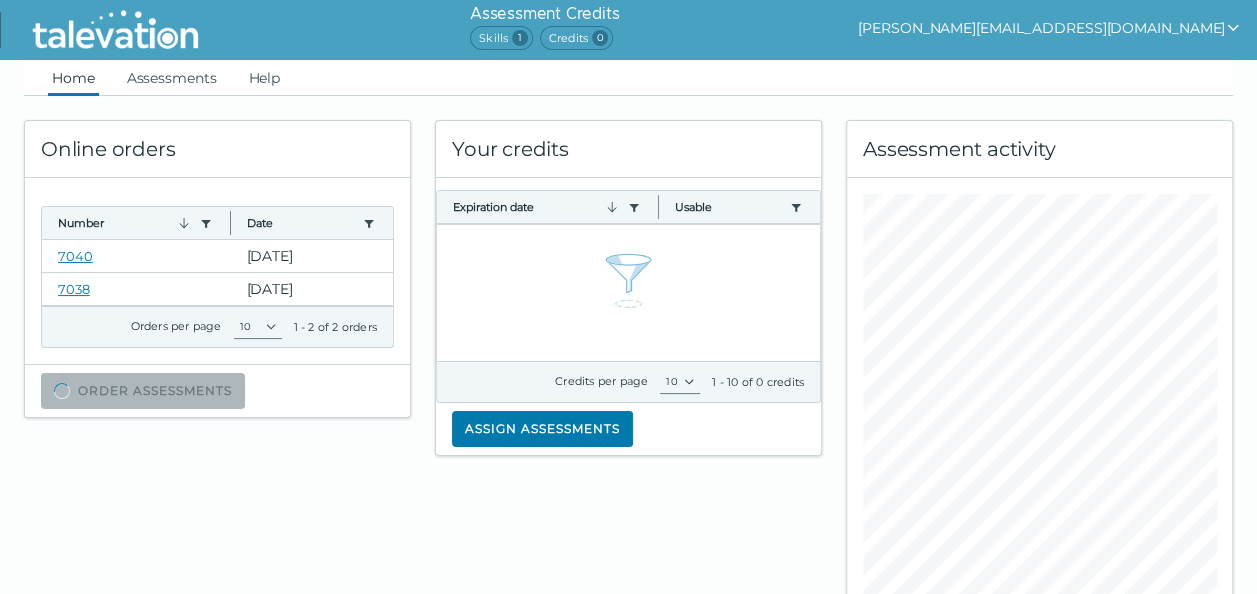 click on "Skills  1" at bounding box center (501, 38) 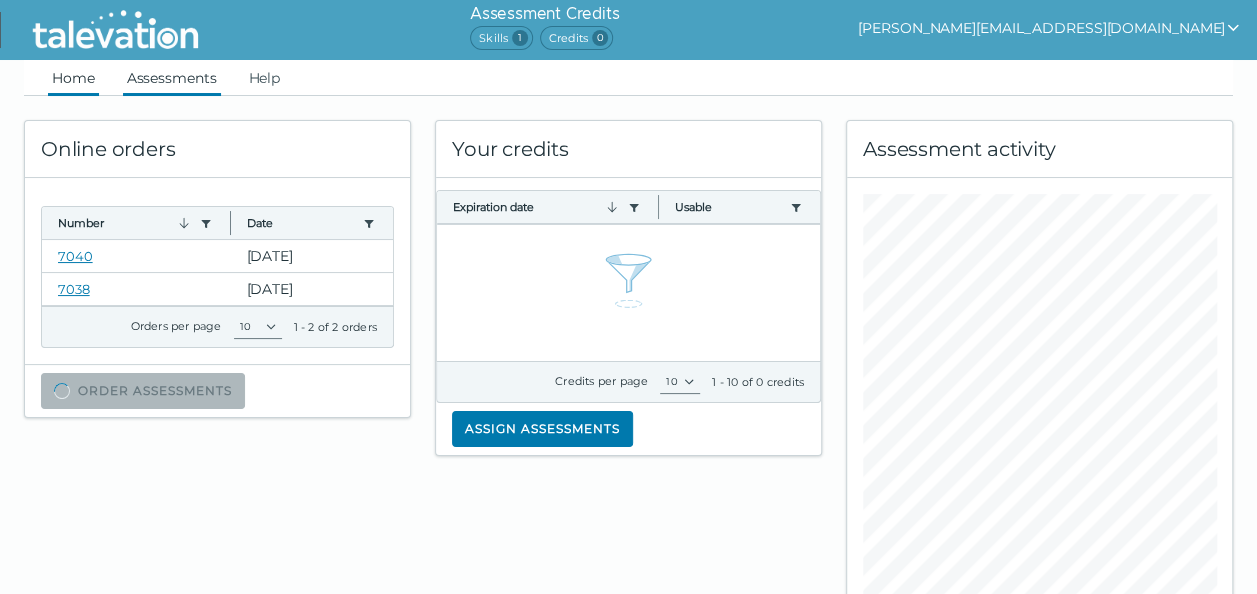 click on "Assessments" at bounding box center [172, 78] 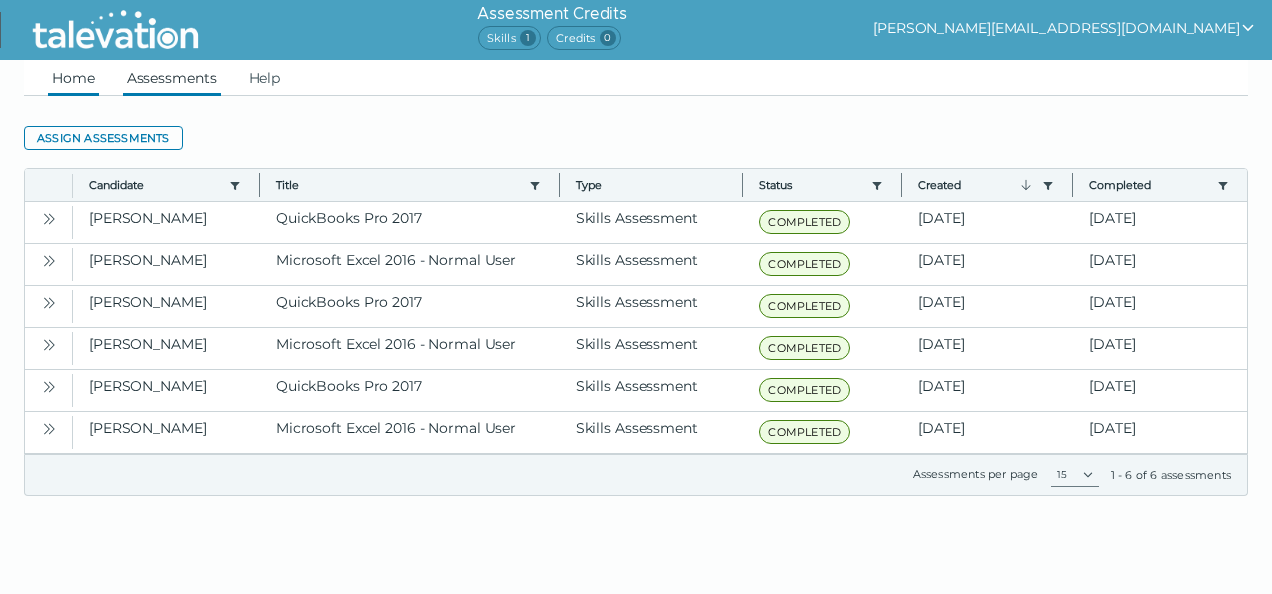 click on "Home" at bounding box center (73, 78) 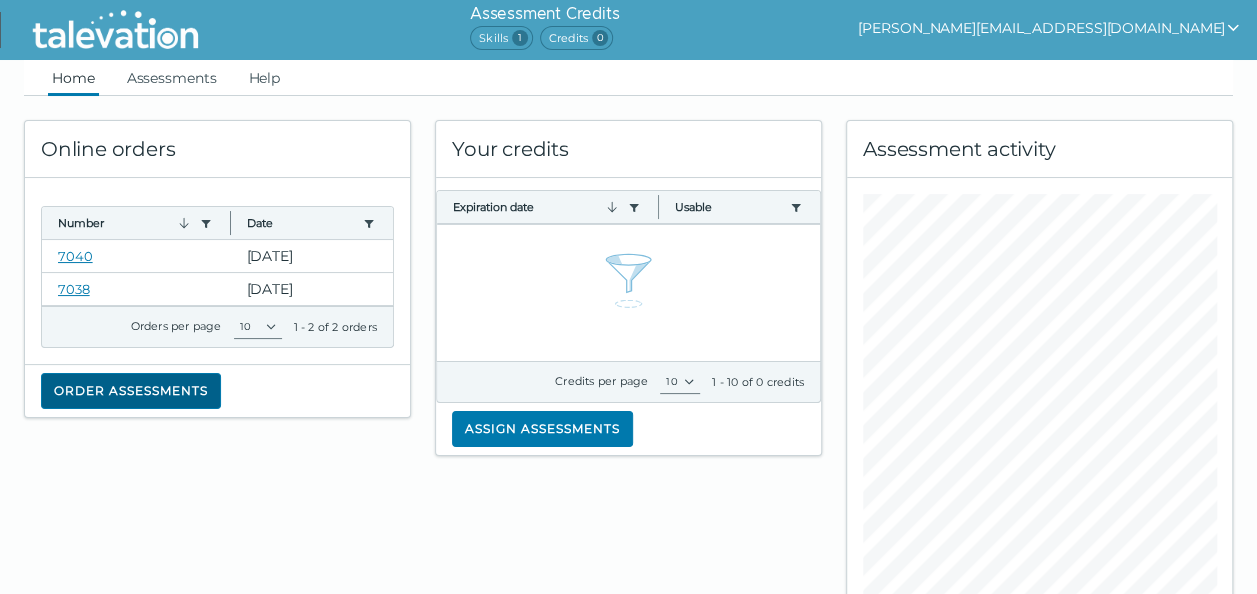click on "Order assessments" 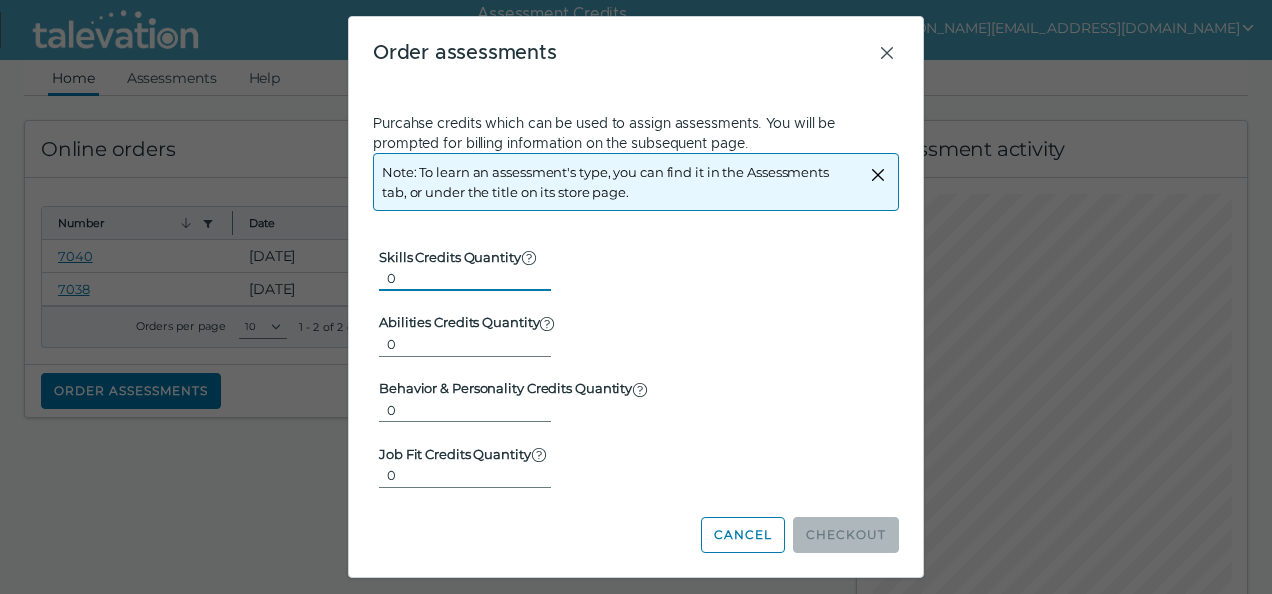 drag, startPoint x: 466, startPoint y: 274, endPoint x: 480, endPoint y: 277, distance: 14.3178215 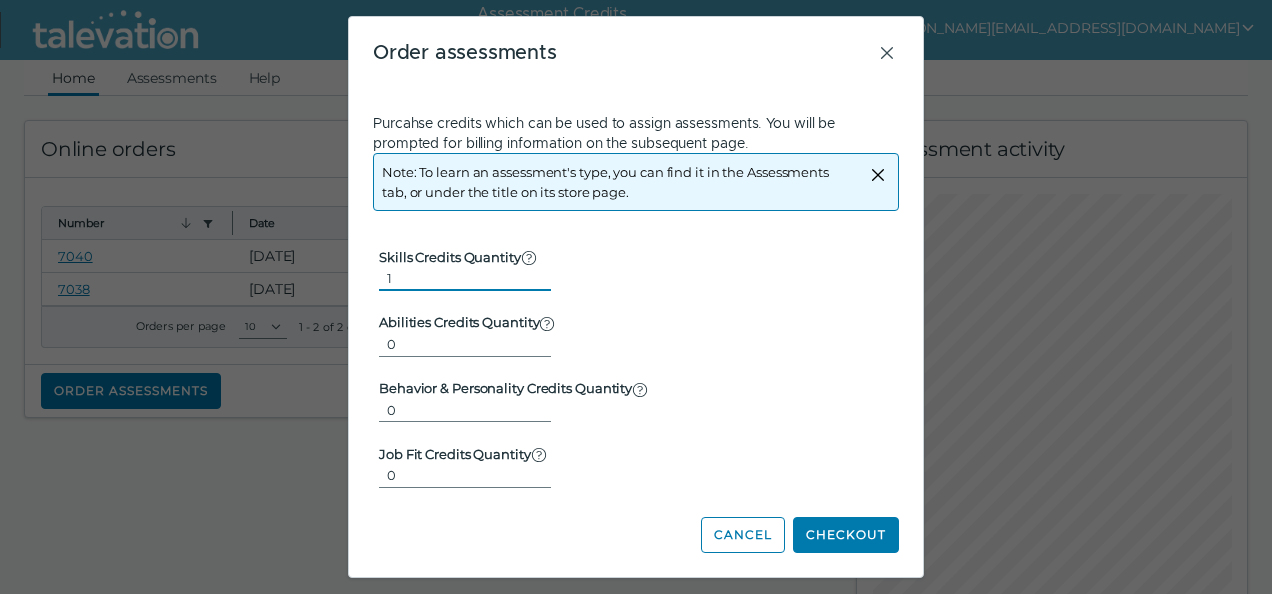 click on "1" at bounding box center [465, 278] 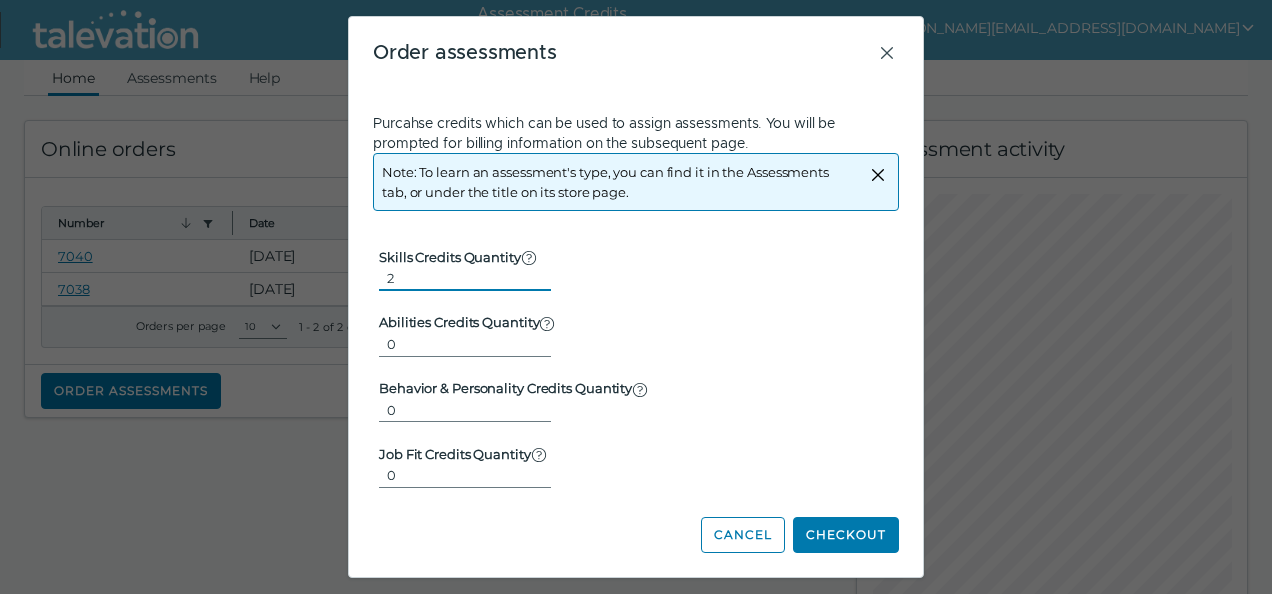 type on "2" 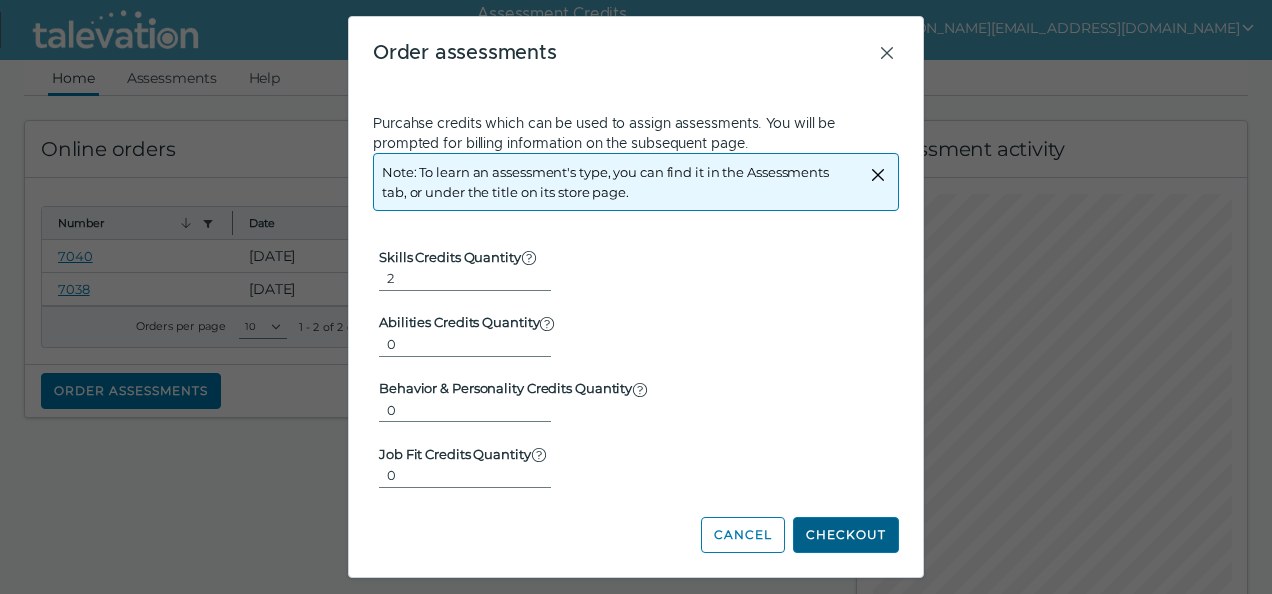 click on "Checkout" 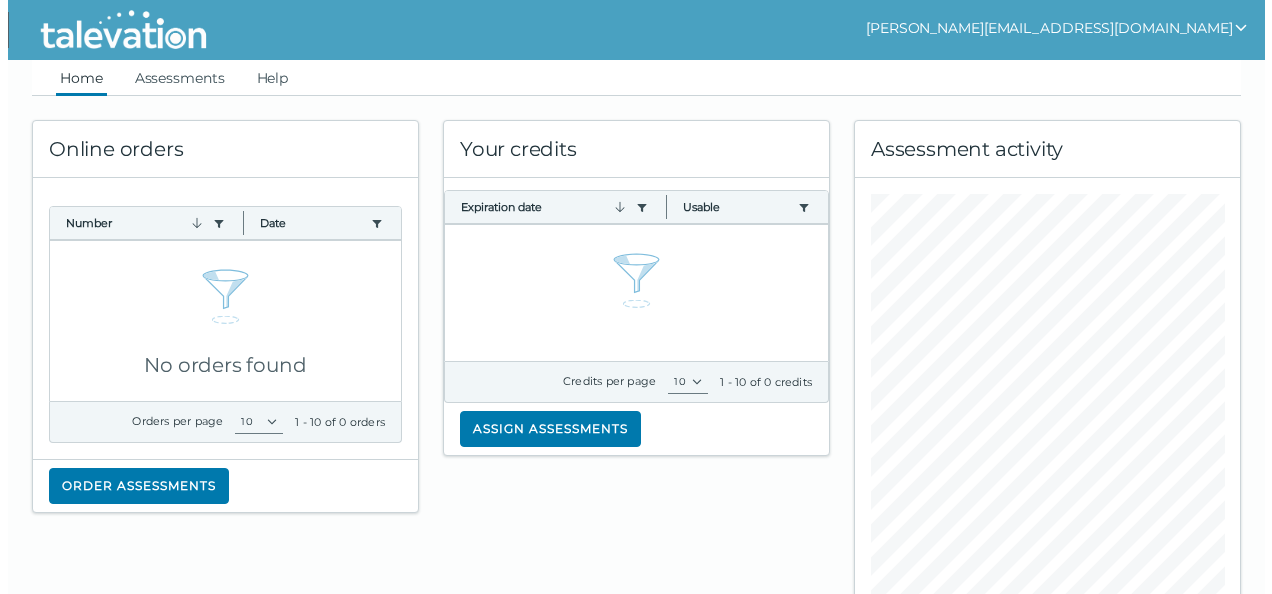 scroll, scrollTop: 0, scrollLeft: 0, axis: both 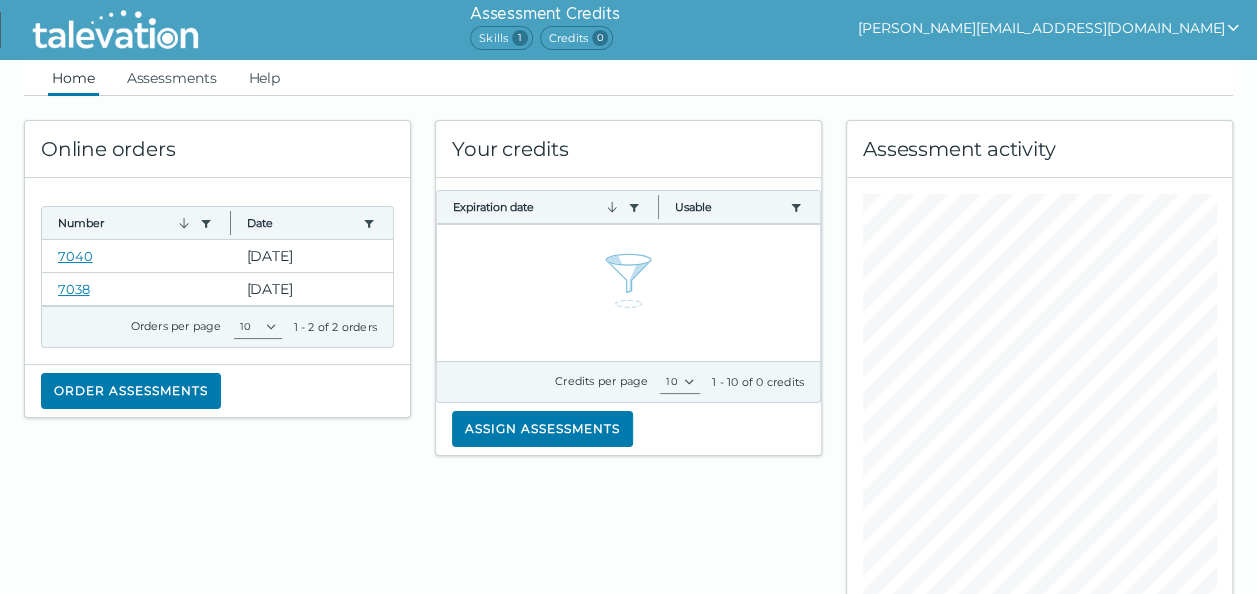 click on "[PERSON_NAME][EMAIL_ADDRESS][DOMAIN_NAME]" at bounding box center [1049, 28] 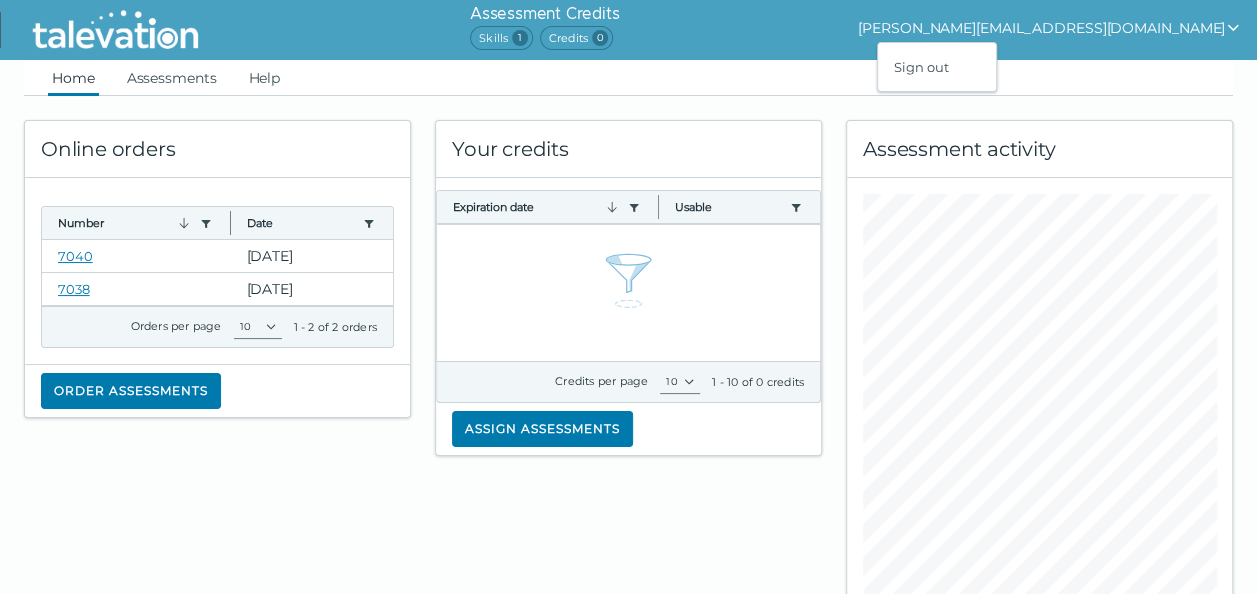 click on "Home Assessments Help" at bounding box center (628, 78) 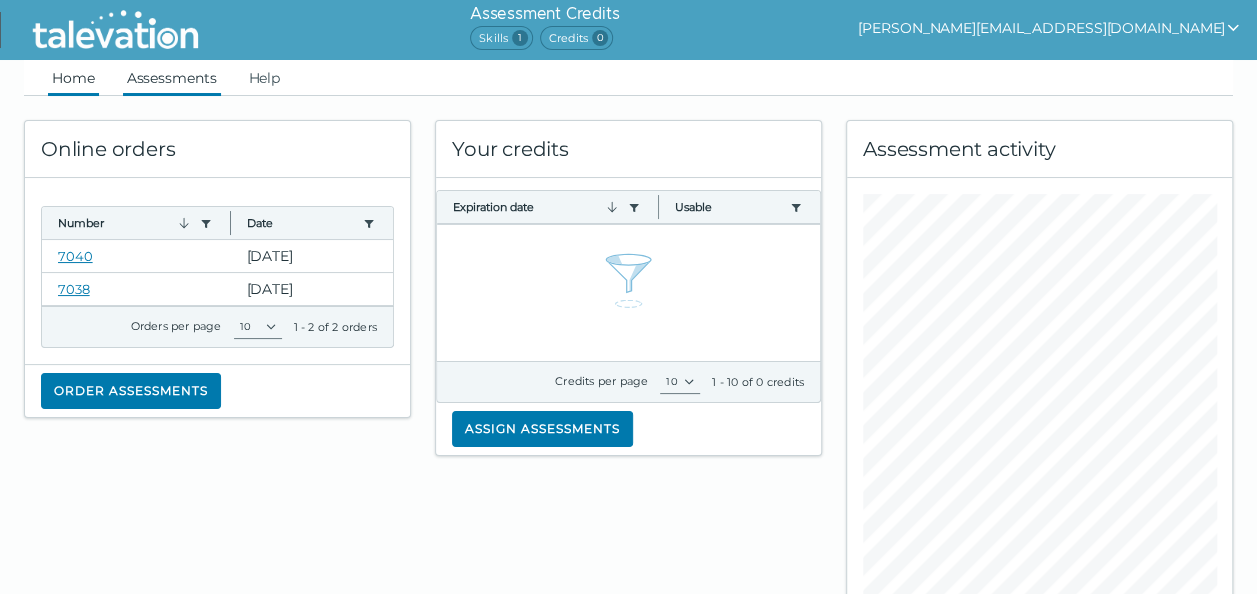 click on "Assessments" at bounding box center (172, 78) 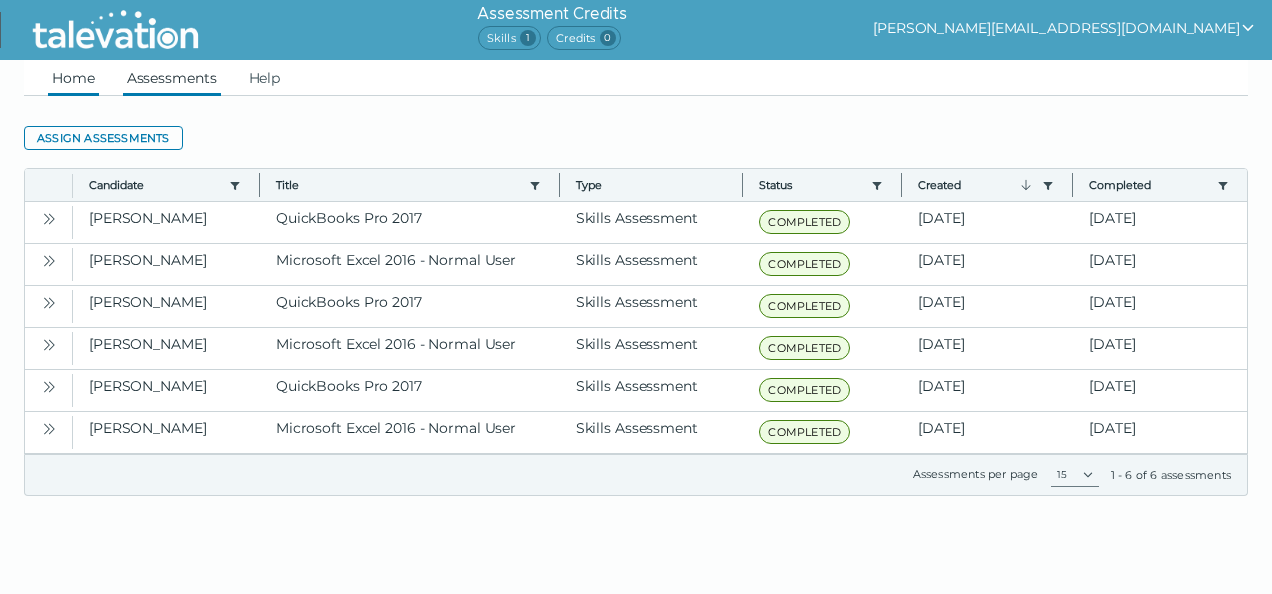 click on "Home" at bounding box center (73, 78) 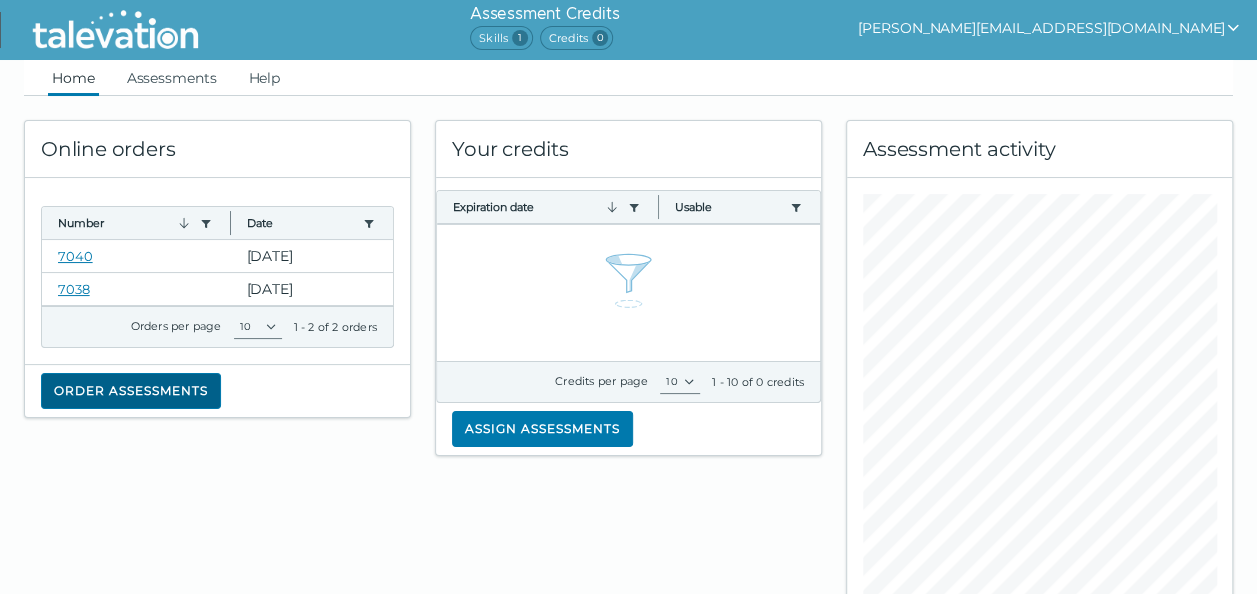 click on "Order assessments" 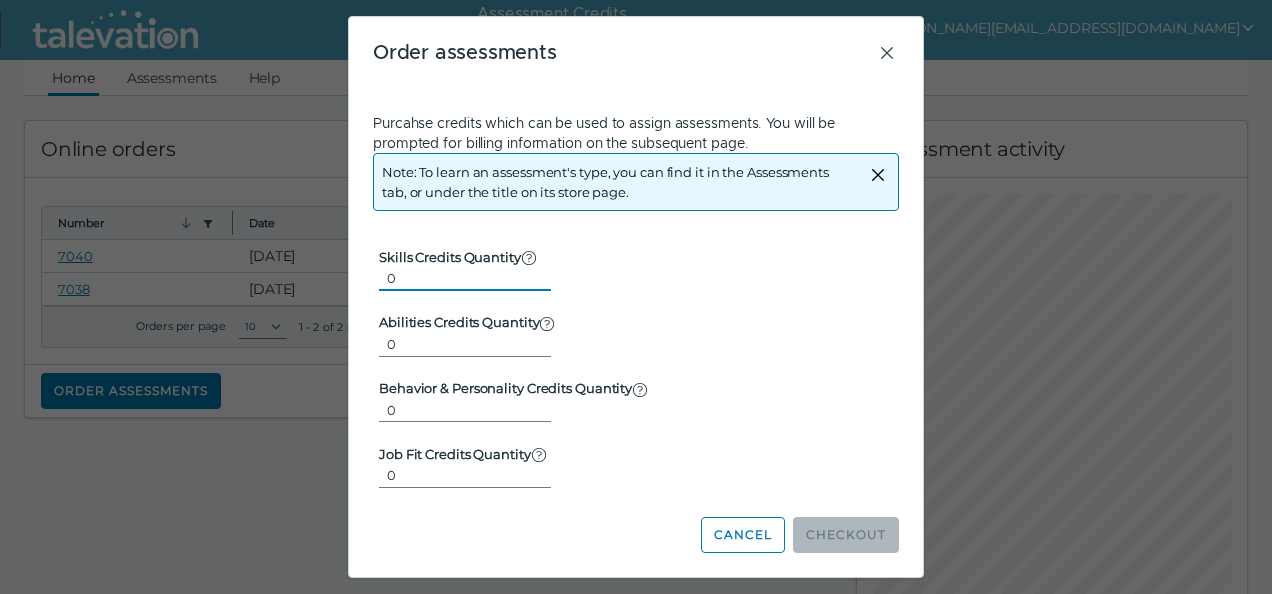click on "0" at bounding box center [465, 278] 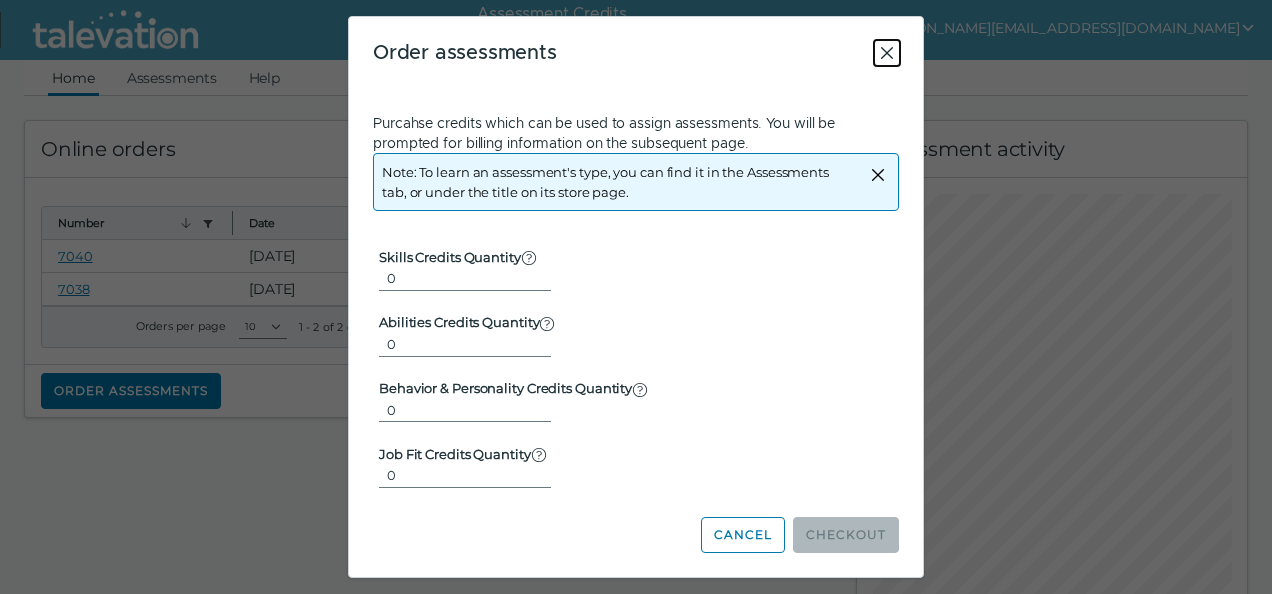 click 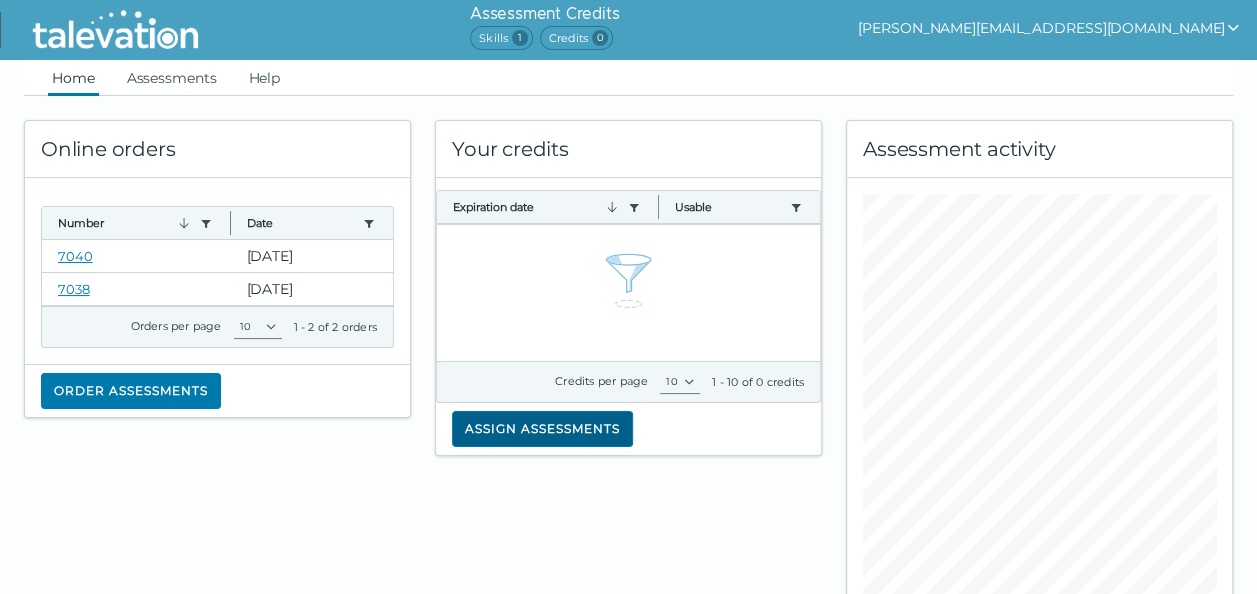 click on "Assign assessments" 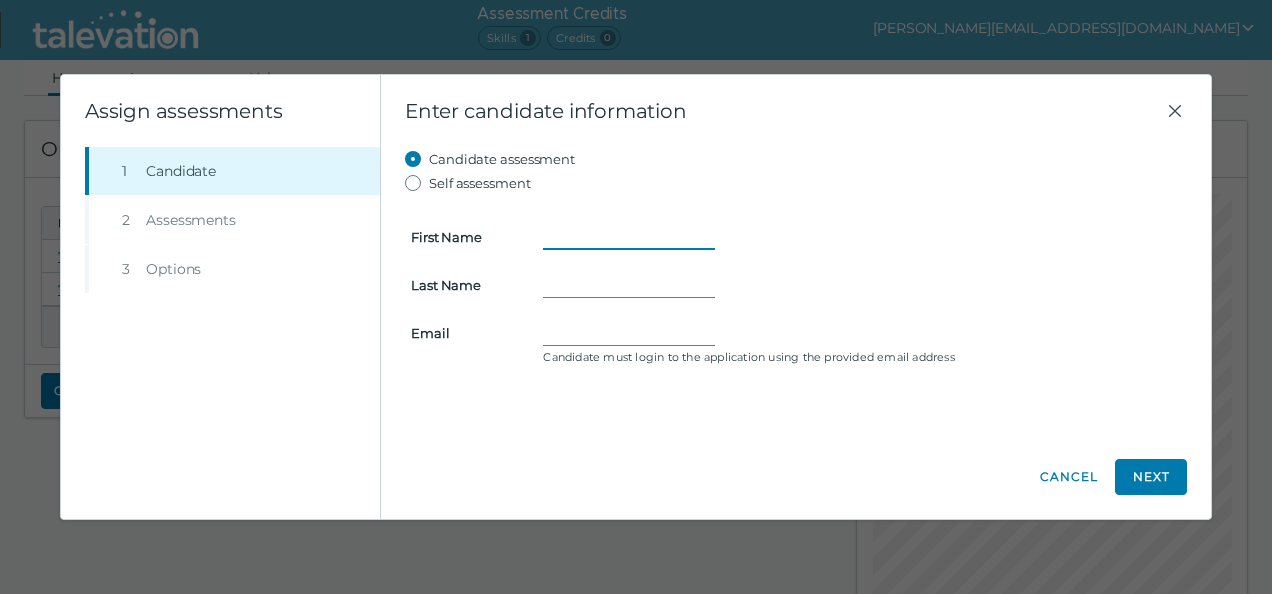 click on "First Name" at bounding box center [629, 237] 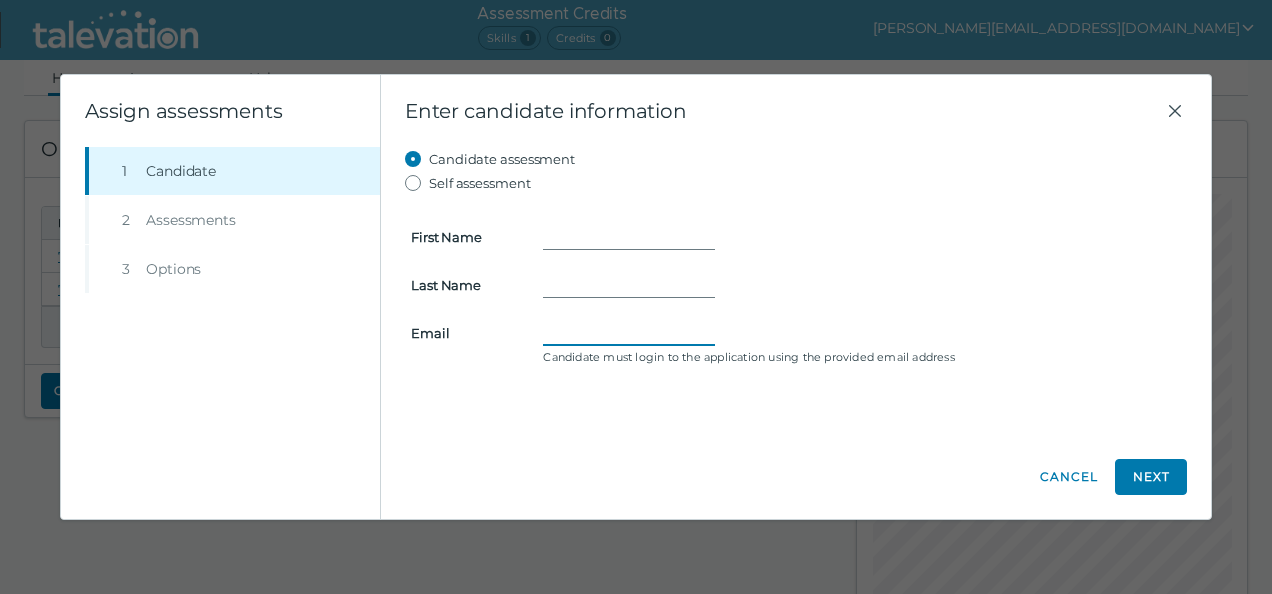 click on "Candidate must login to the application using the provided email address" at bounding box center [862, 343] 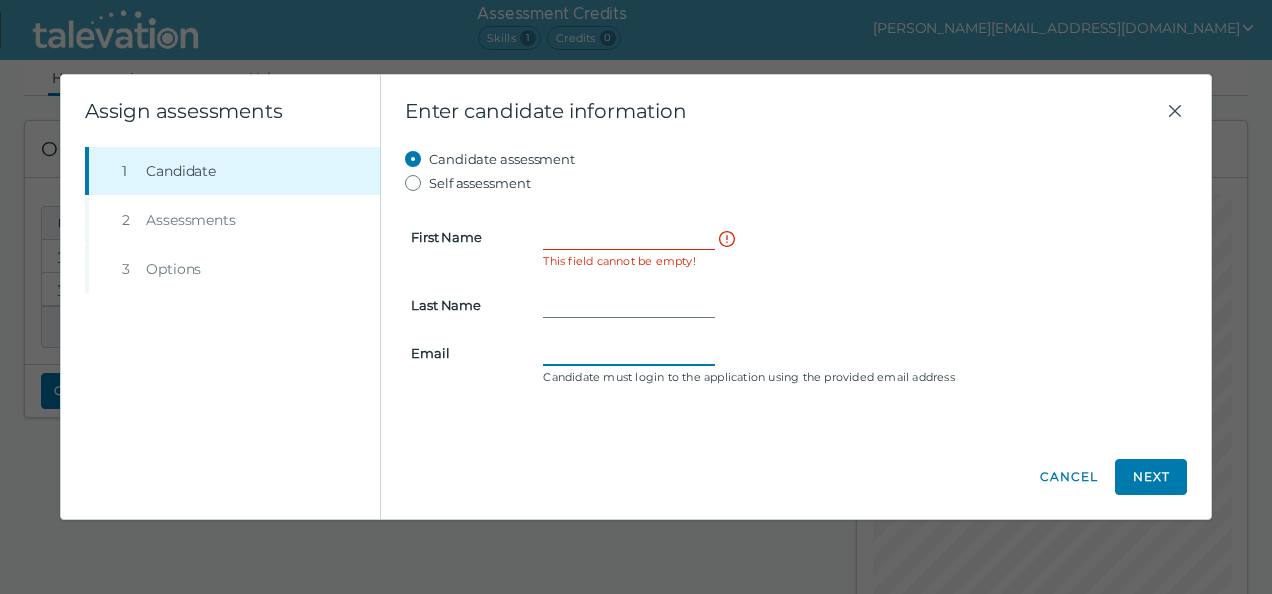 paste on "mailto:Portia_harris@yahoo.com" 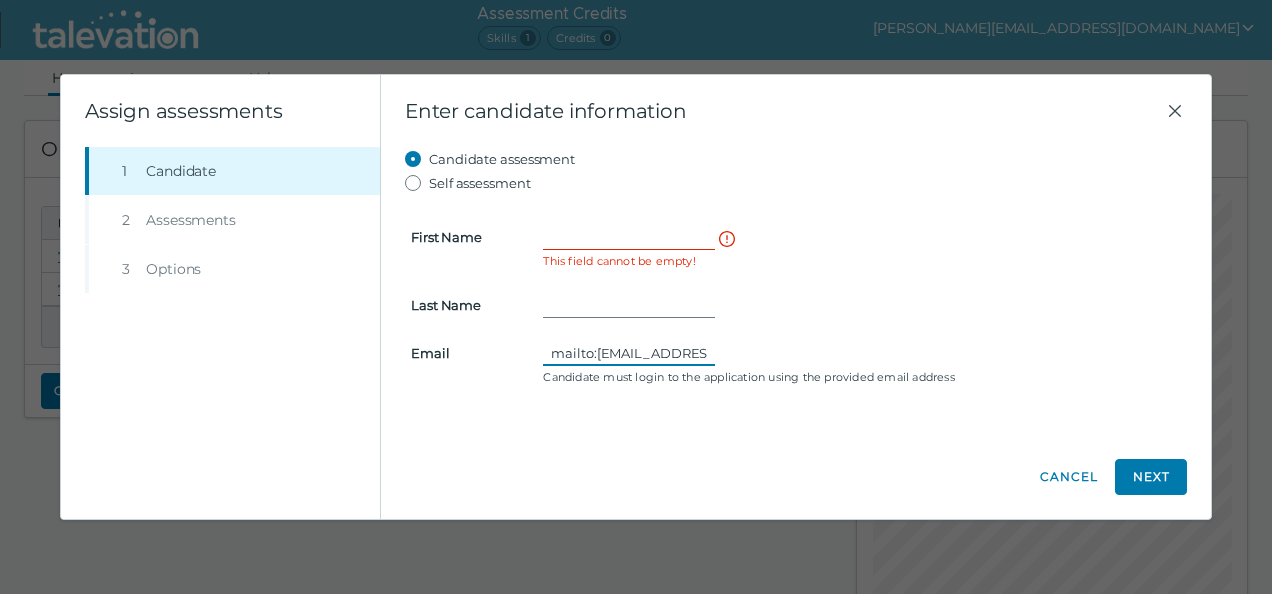 scroll, scrollTop: 0, scrollLeft: 59, axis: horizontal 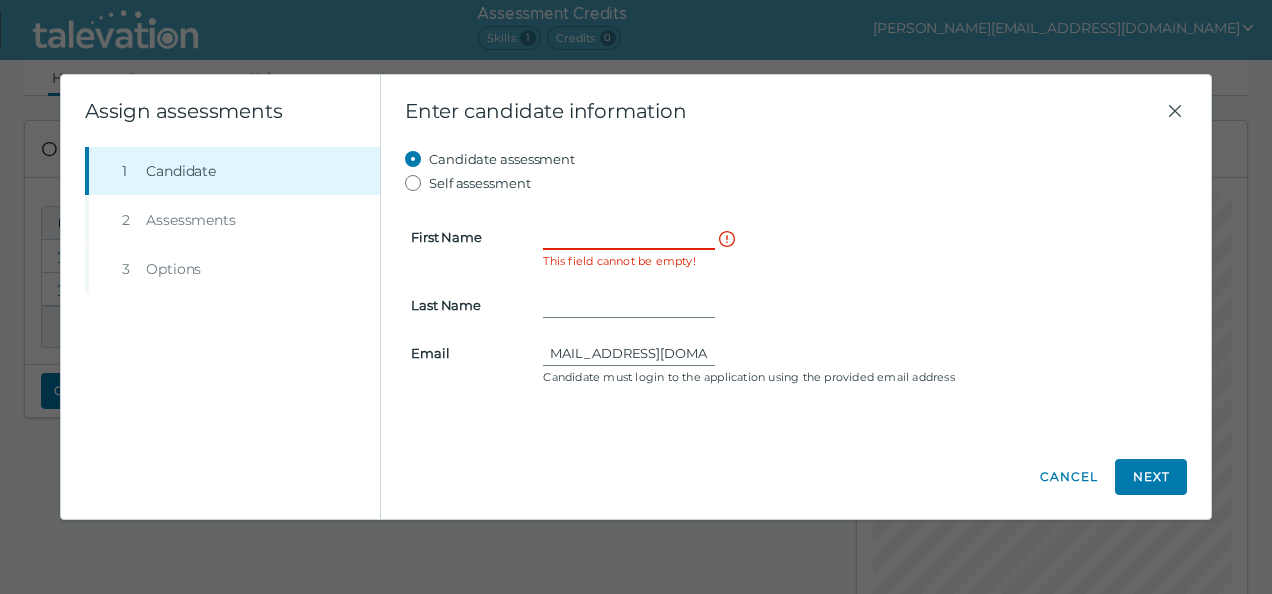 type on "Portia_harris@yahoo.com" 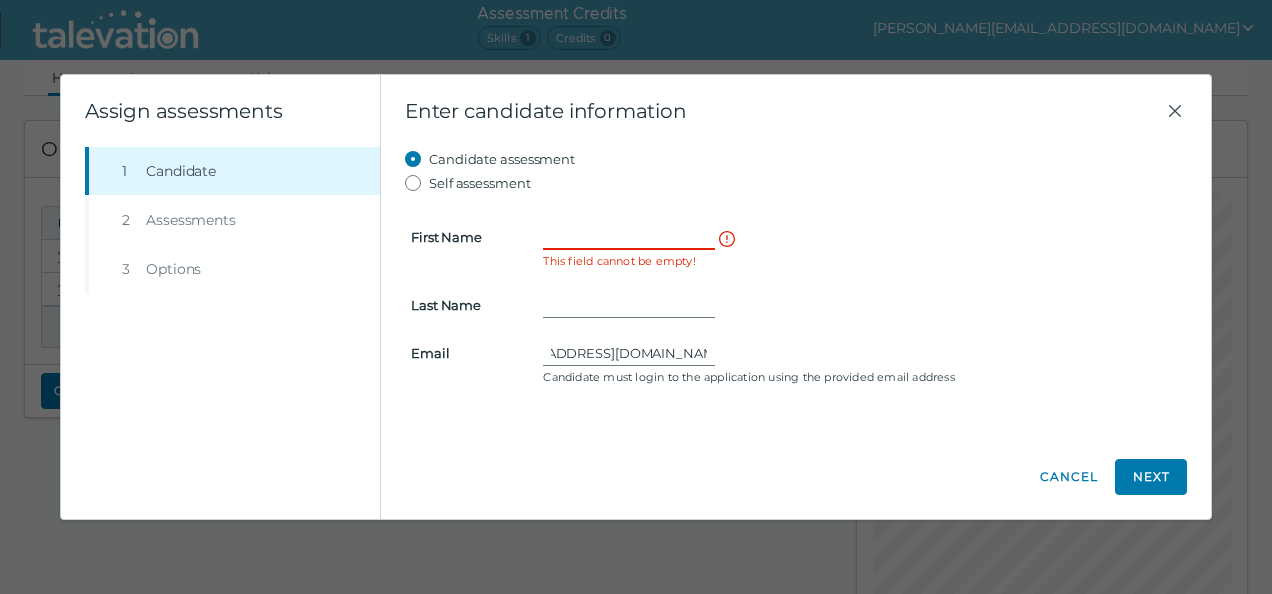scroll, scrollTop: 0, scrollLeft: 0, axis: both 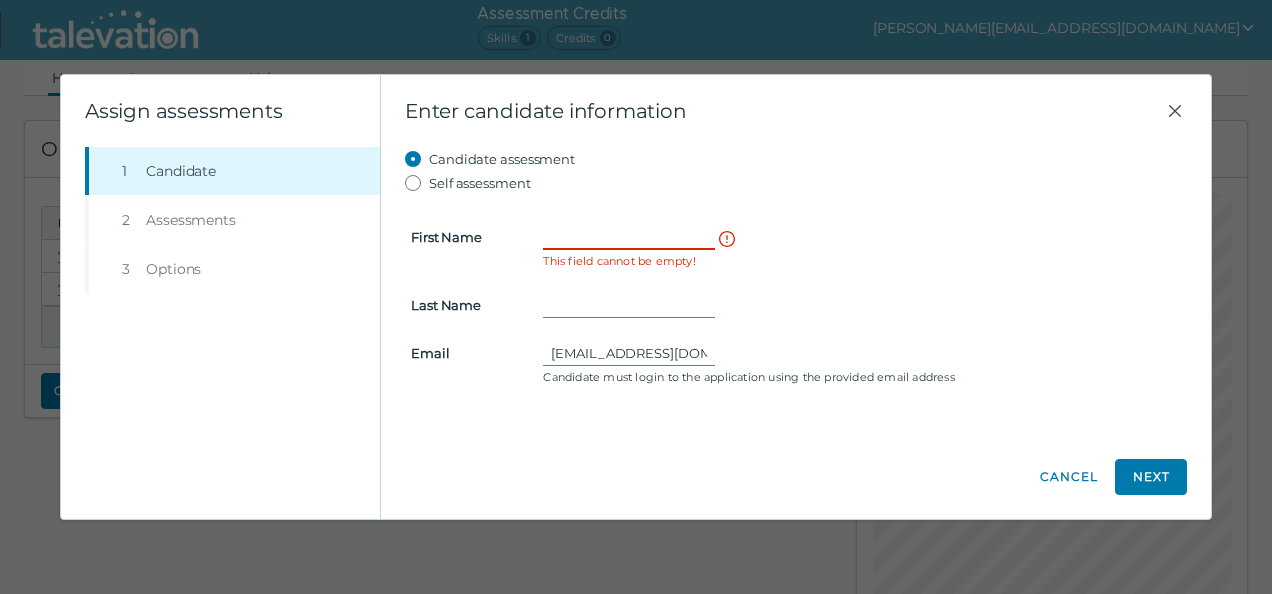 click on "First Name" at bounding box center (629, 237) 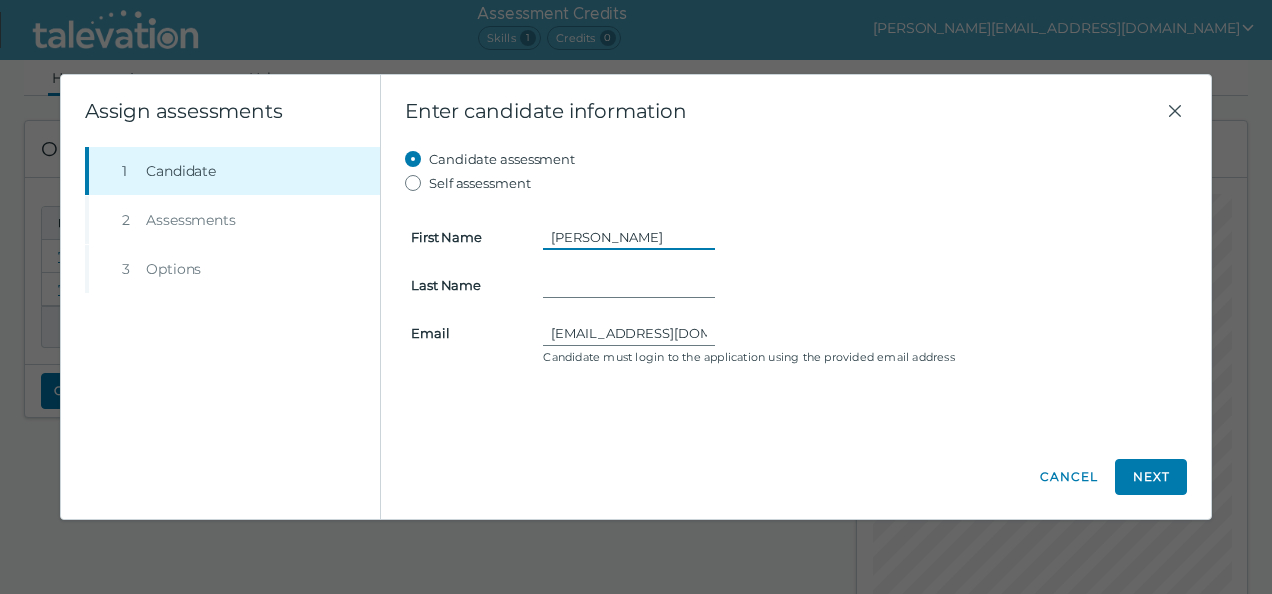 type on "Portia" 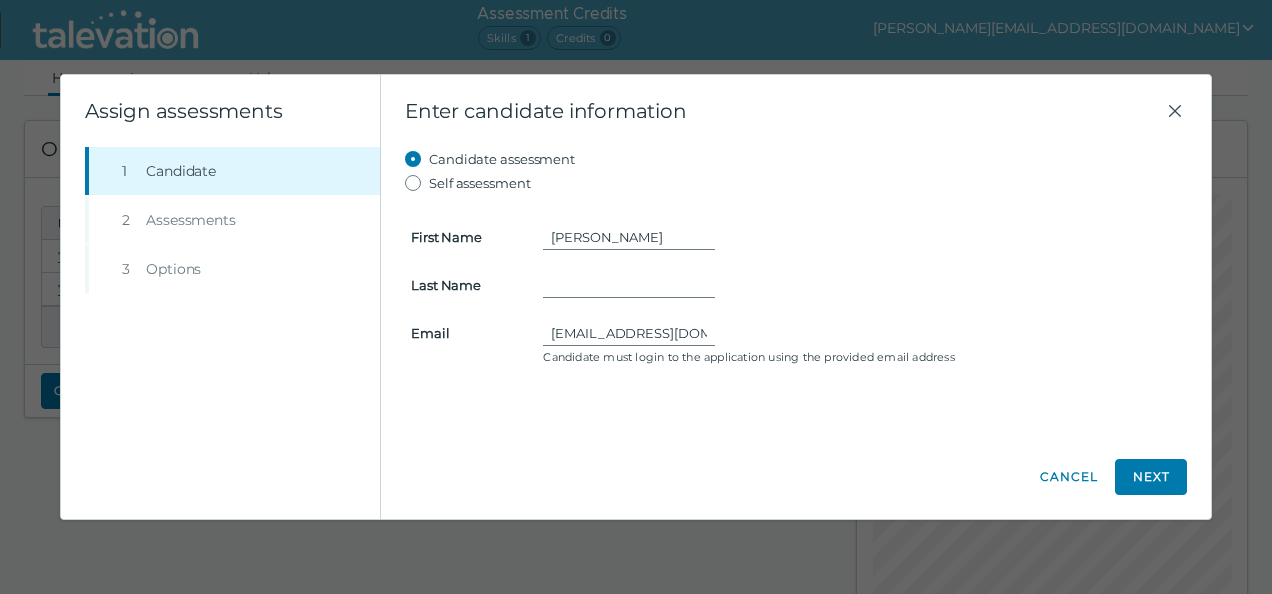 drag, startPoint x: 622, startPoint y: 307, endPoint x: 618, endPoint y: 292, distance: 15.524175 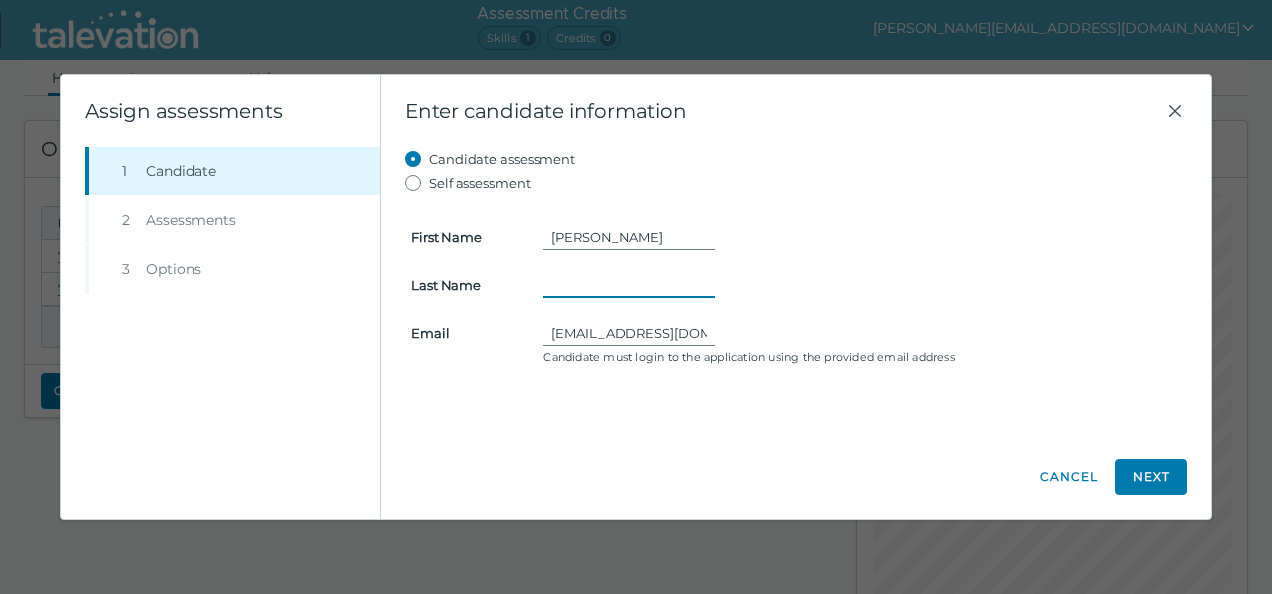 click on "Last Name" at bounding box center [629, 285] 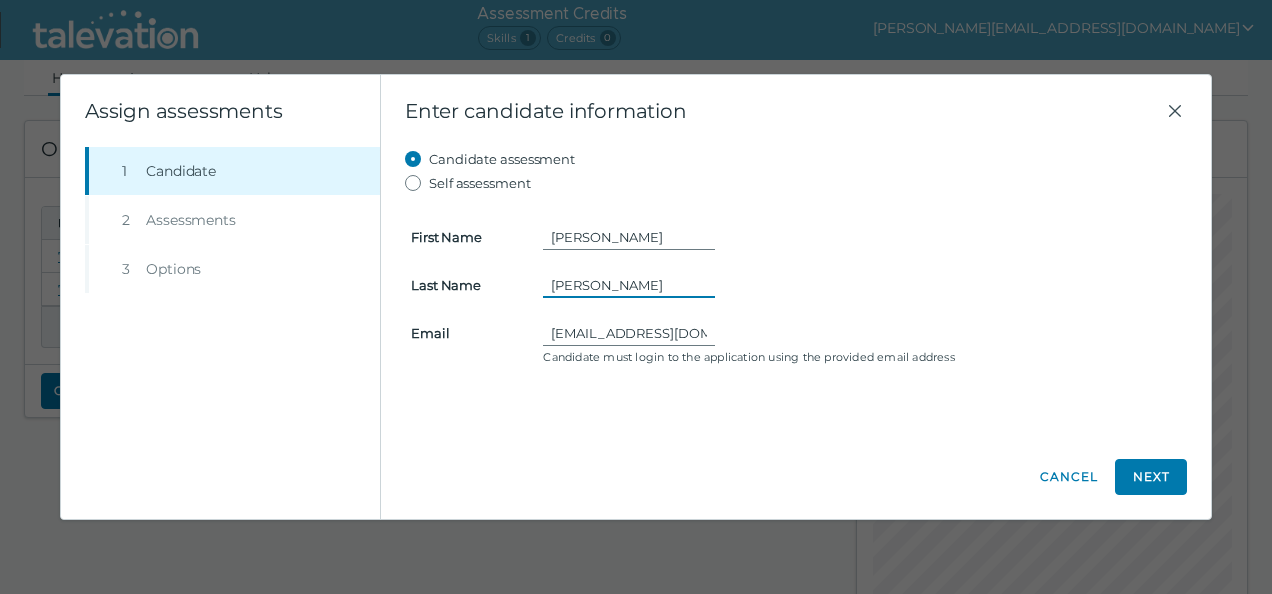 type on "Harris" 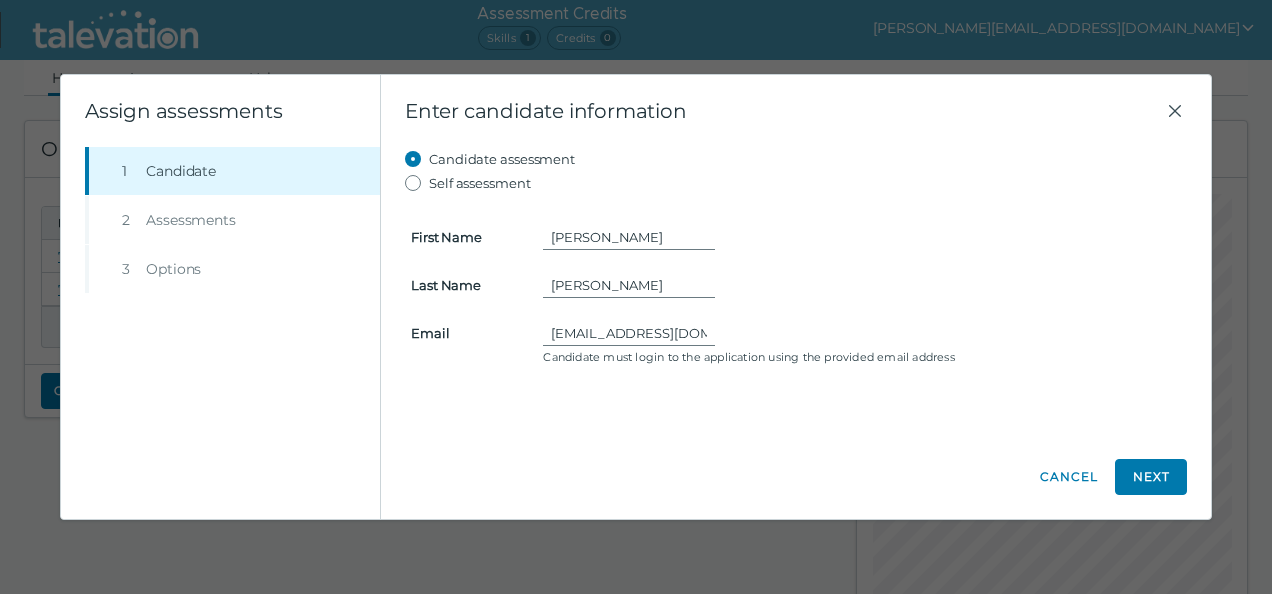 click on "First Name Portia Last Name Harris Email Portia_harris@yahoo.com Candidate must login to the application using the provided email address" at bounding box center (796, 283) 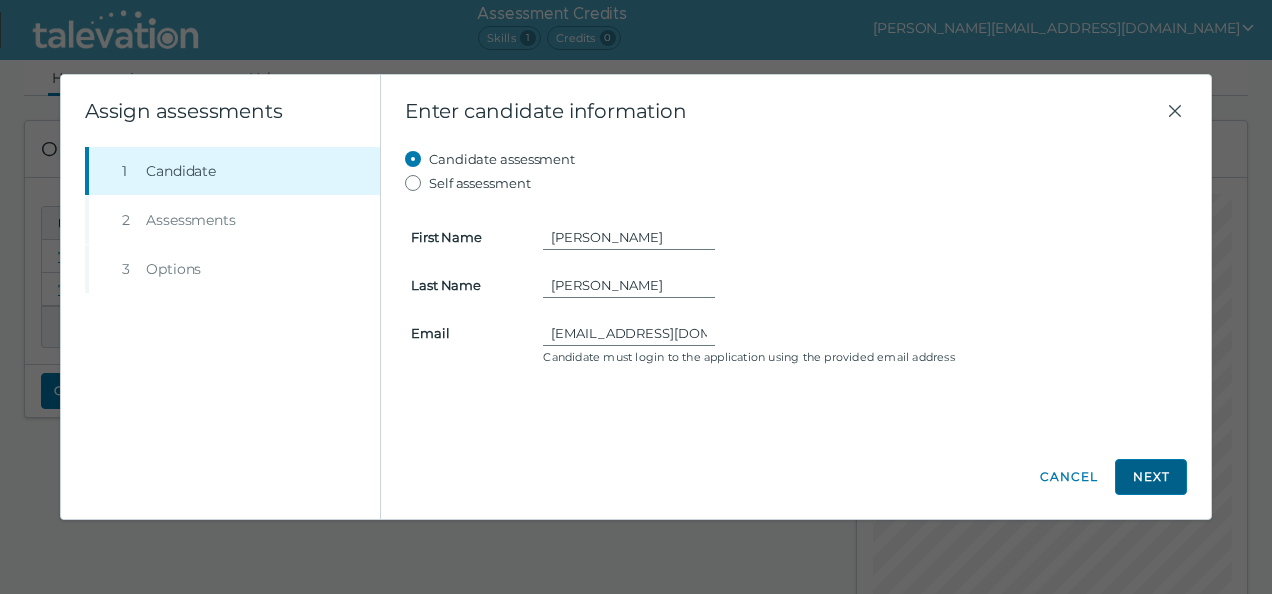 click on "Next" 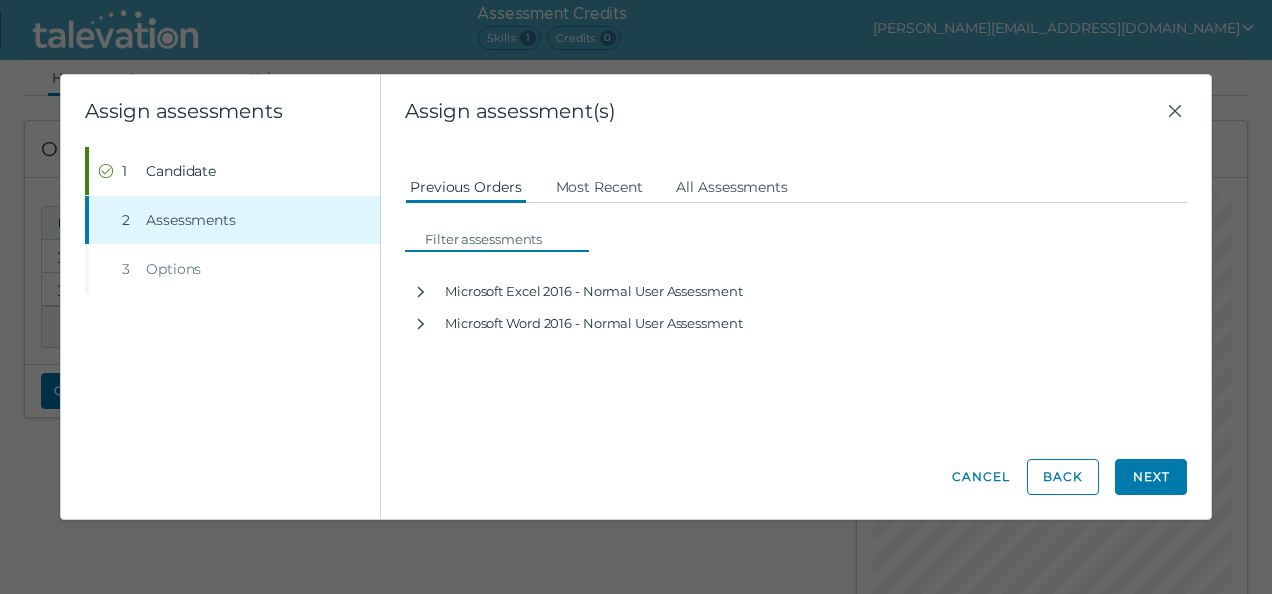 click at bounding box center [503, 239] 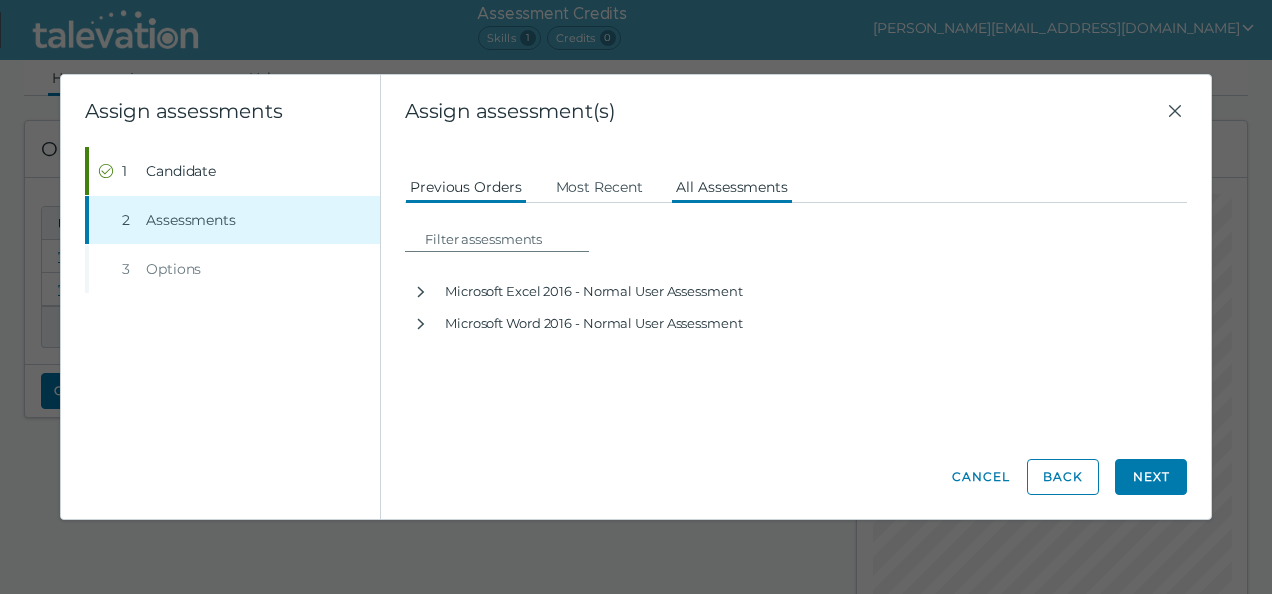 click on "All Assessments" at bounding box center (732, 186) 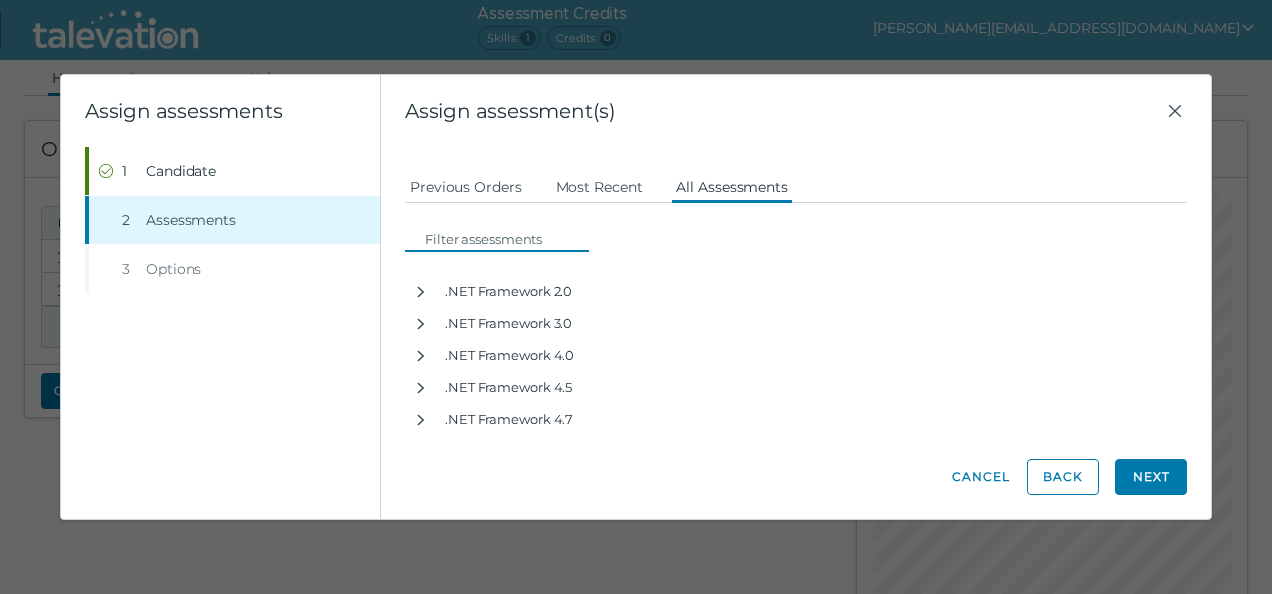 click at bounding box center [503, 239] 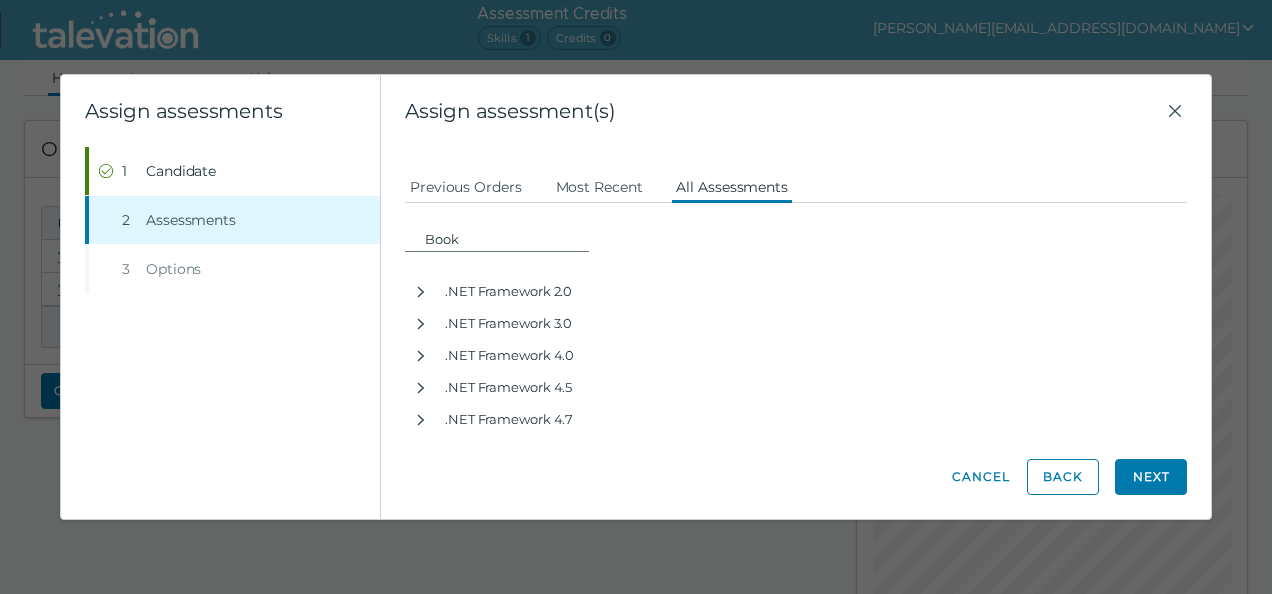 click on "Book" at bounding box center (796, 227) 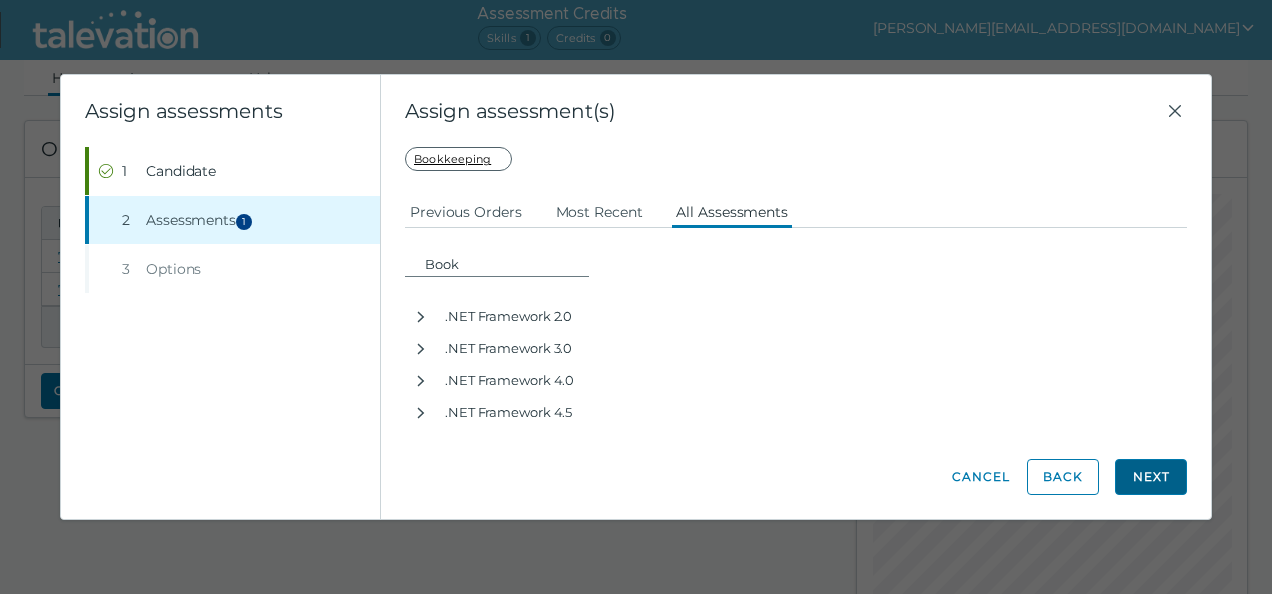 click on "Next" 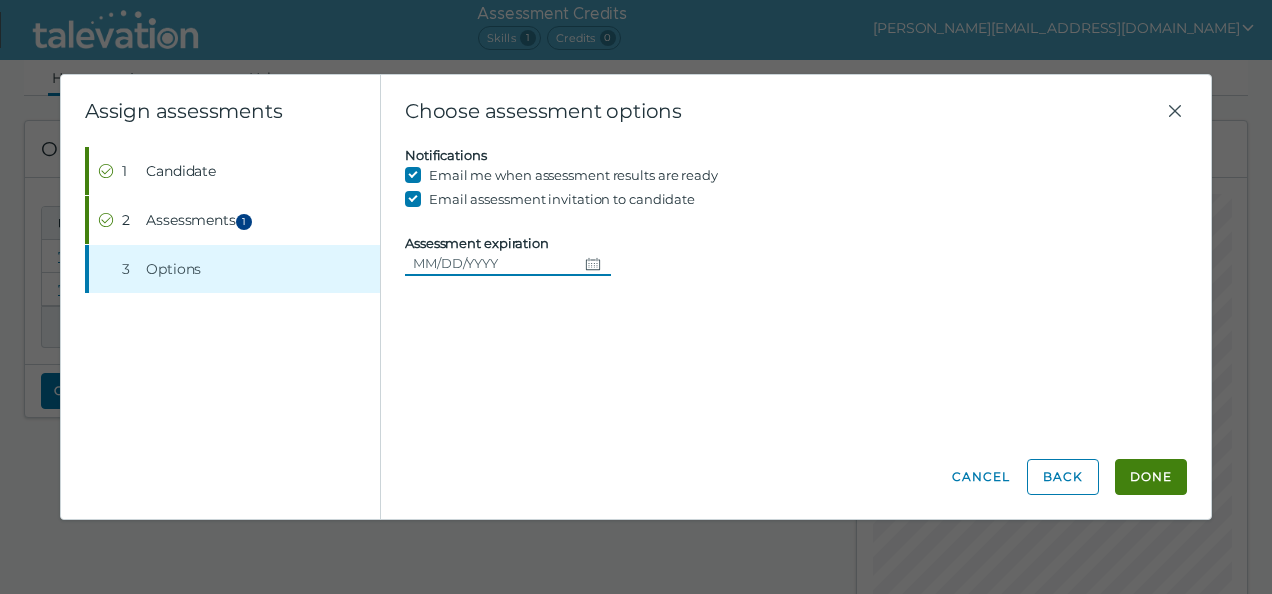 click on "Assessment expiration" at bounding box center [491, 263] 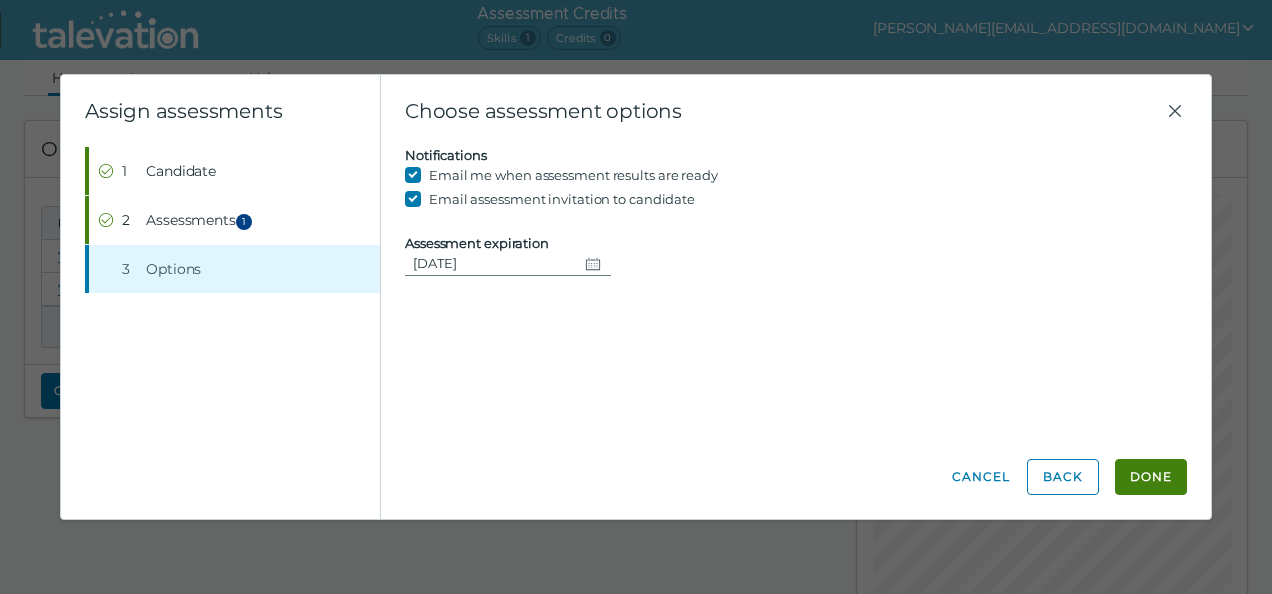 click on "Assessment expiration 07/11/2026" 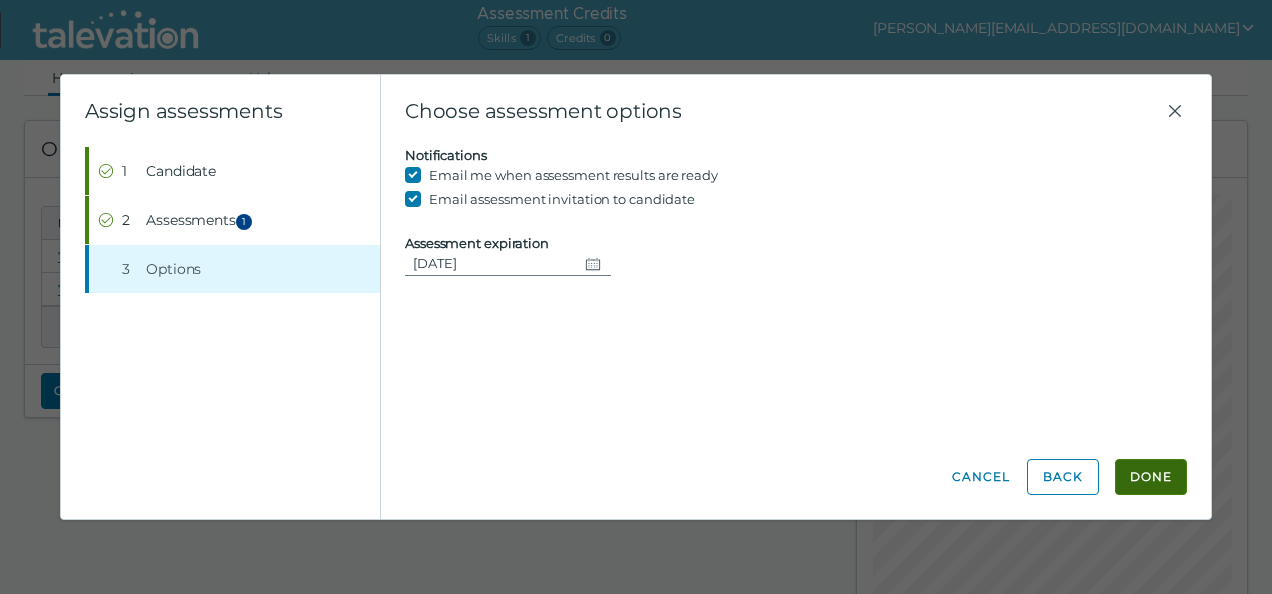 click on "Done" 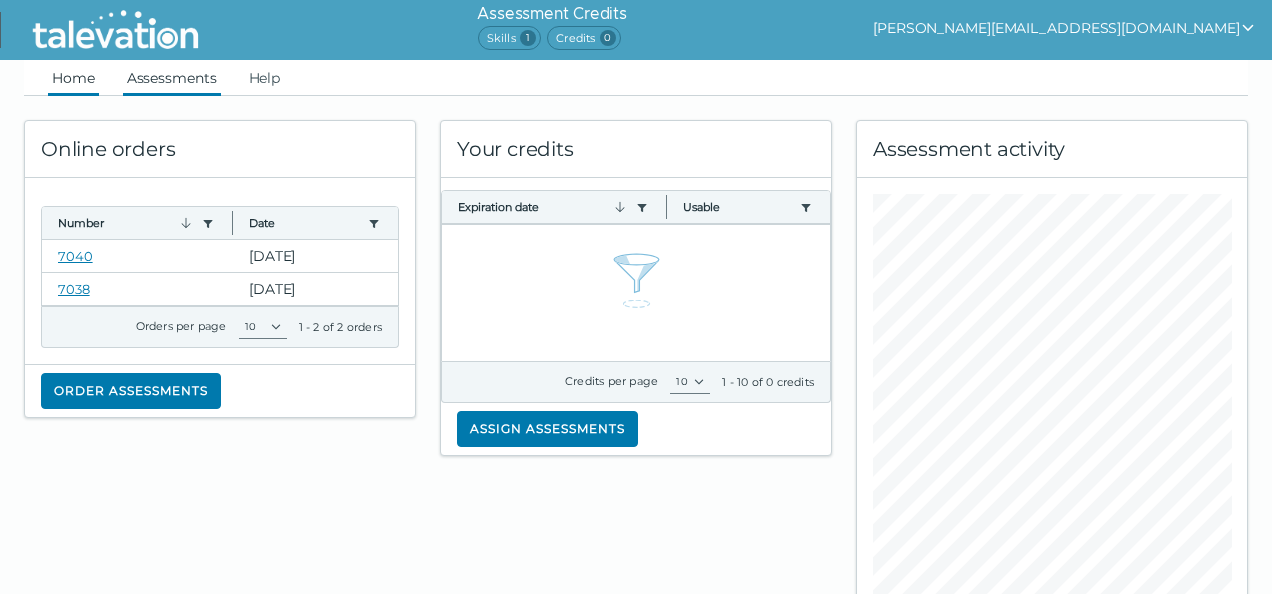 click on "Assessments" at bounding box center [172, 78] 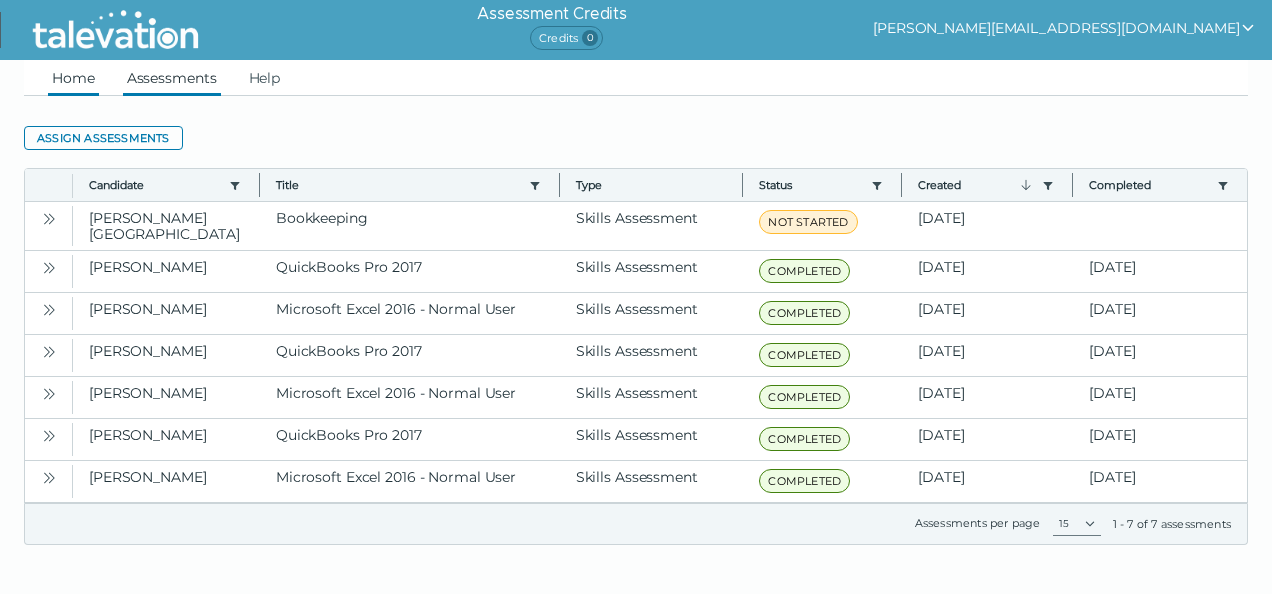click on "Home" at bounding box center [73, 78] 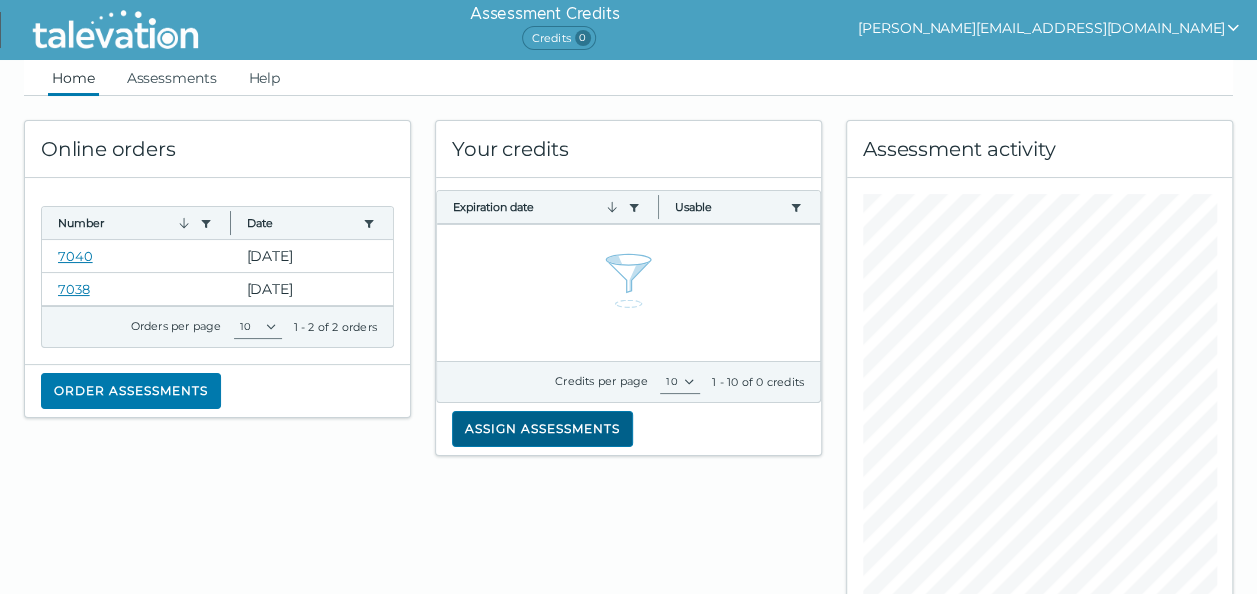 click on "Assign assessments" 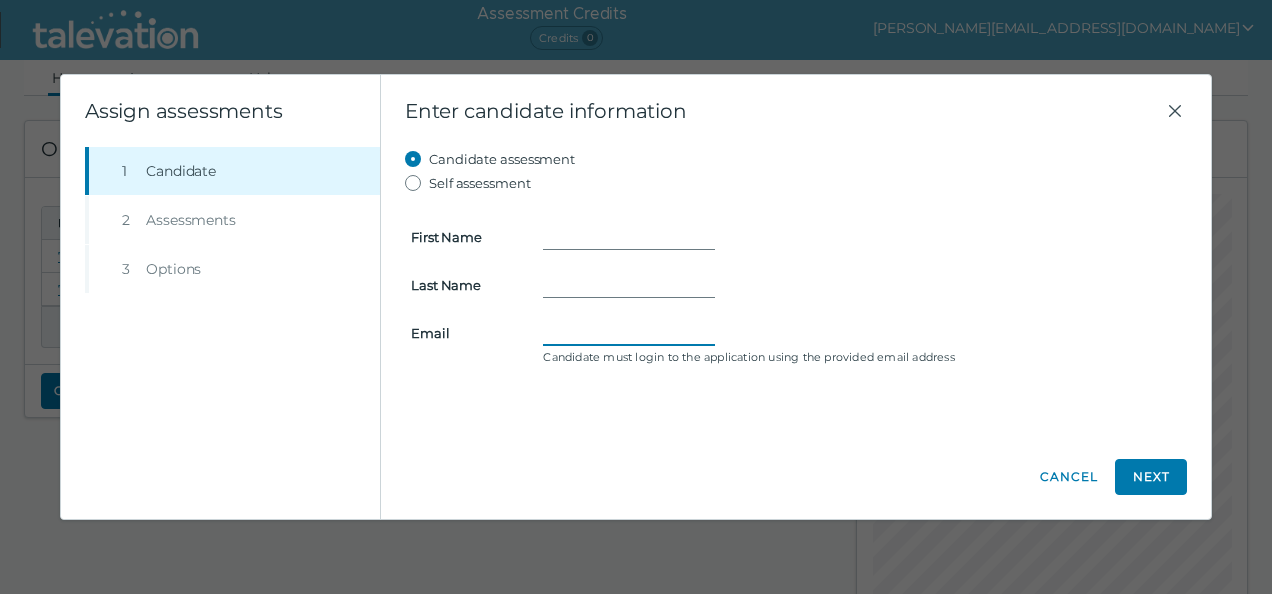 paste on "mailto:Gregferris10@gmail.com" 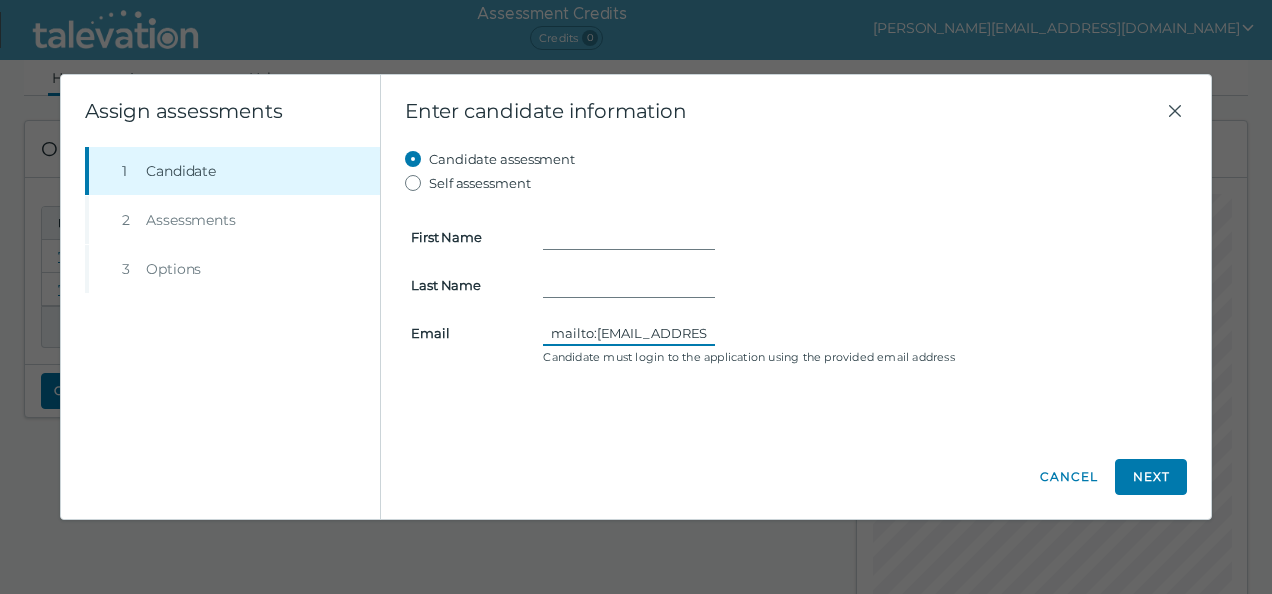 scroll, scrollTop: 0, scrollLeft: 52, axis: horizontal 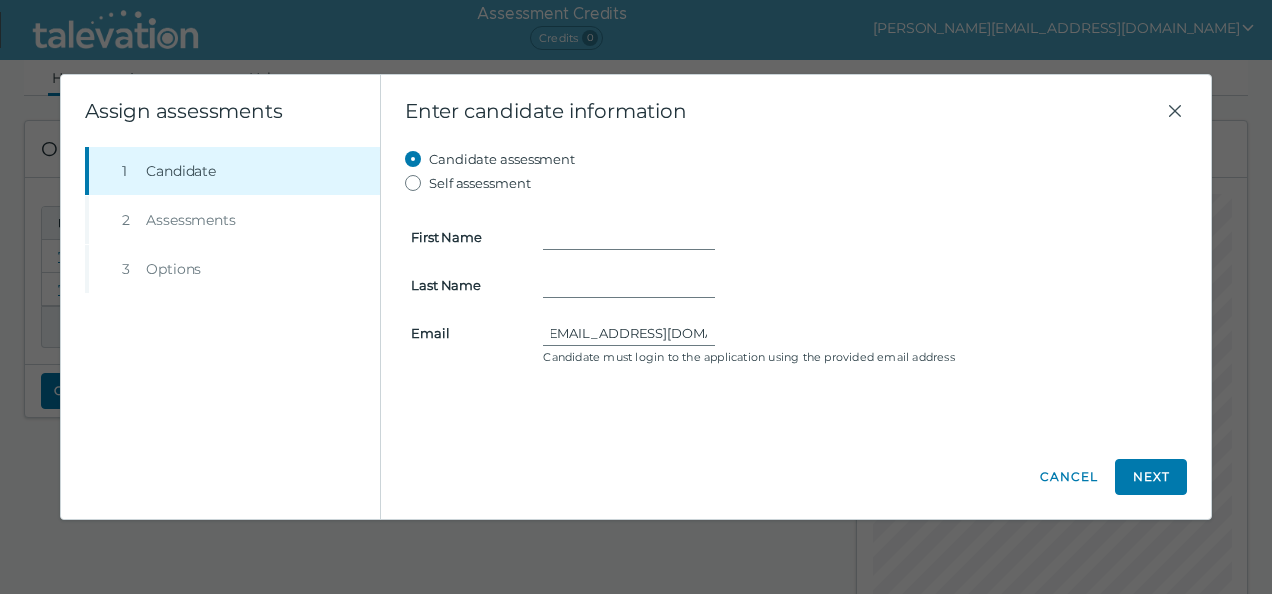 type on "Gregferris10@gmail.com" 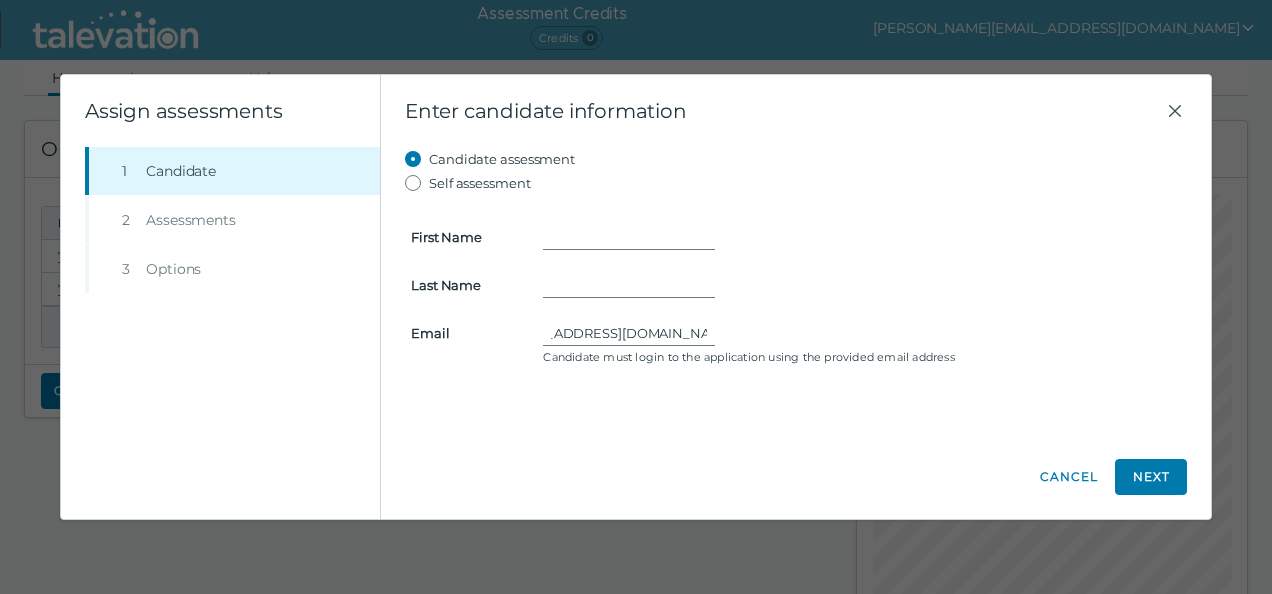 click on "First Name Last Name Email Gregferris10@gmail.com Candidate must login to the application using the provided email address" at bounding box center [796, 283] 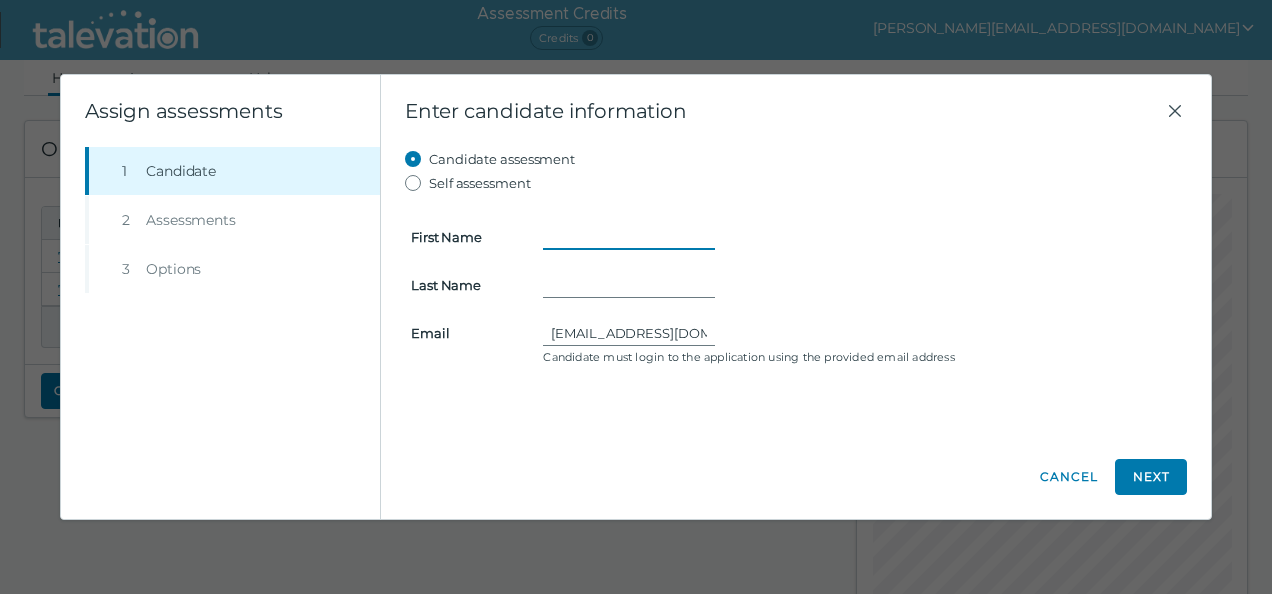 click on "First Name" at bounding box center [629, 237] 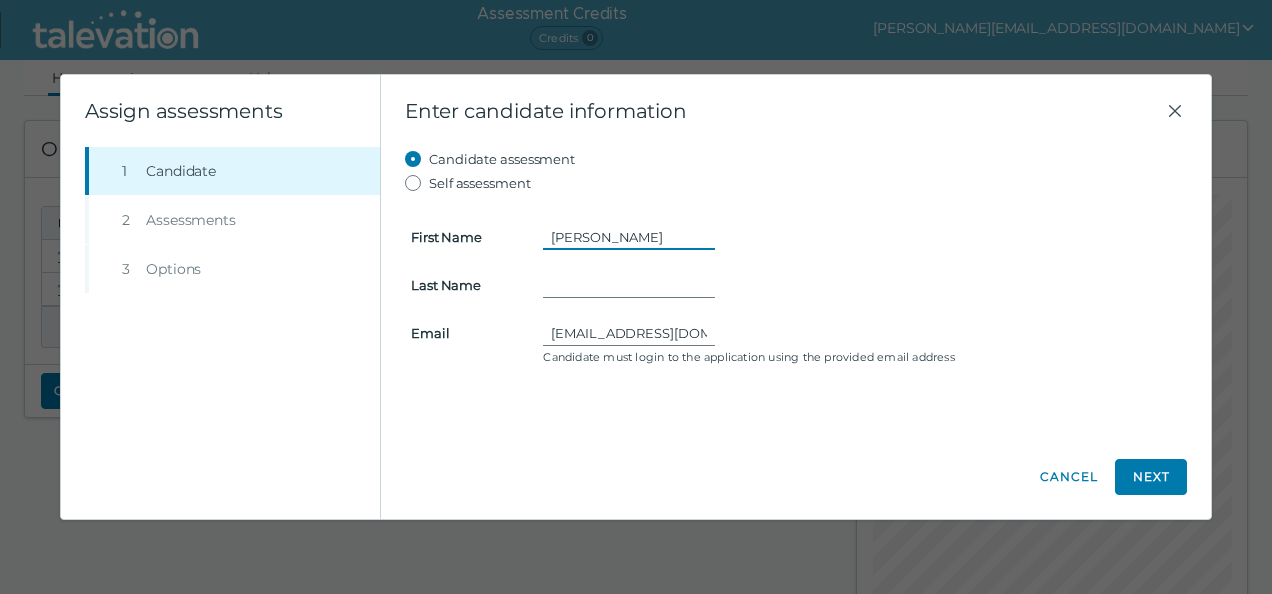 type on "Greg" 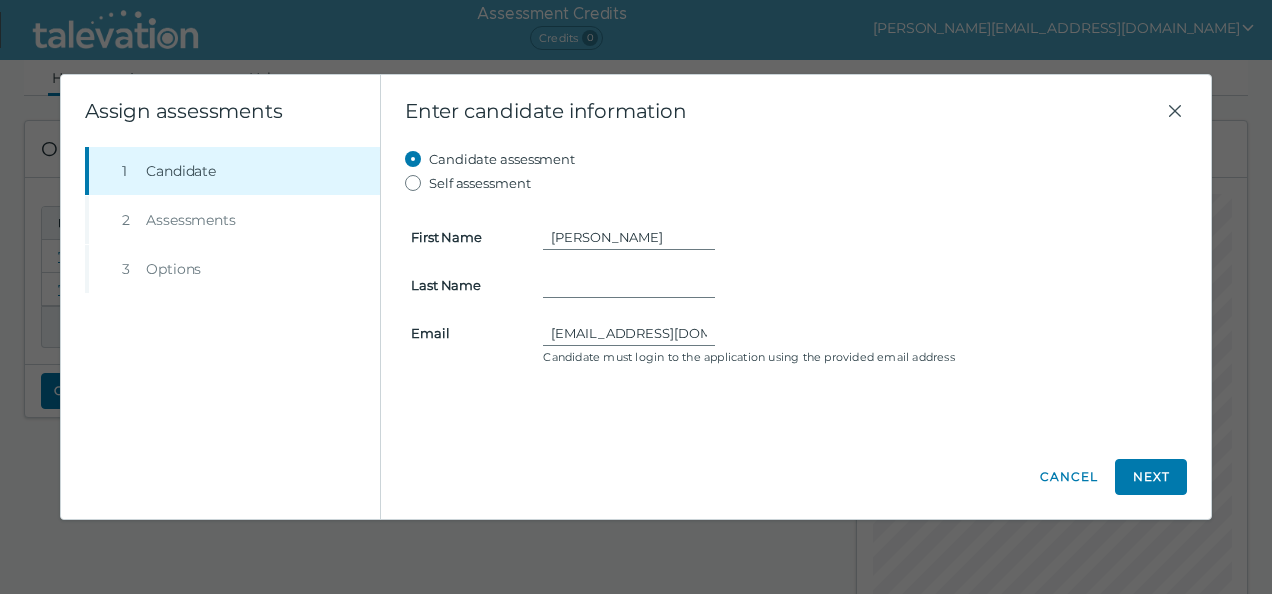 click on "First Name Greg Last Name Email Gregferris10@gmail.com Candidate must login to the application using the provided email address" at bounding box center [796, 283] 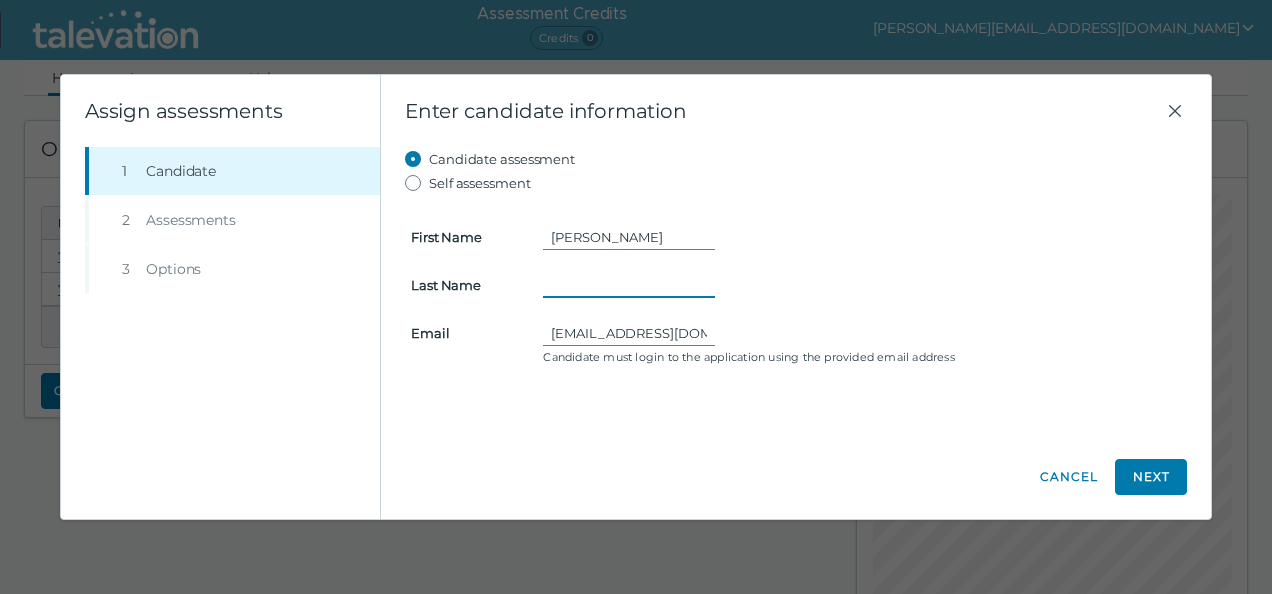 click on "Last Name" at bounding box center (629, 285) 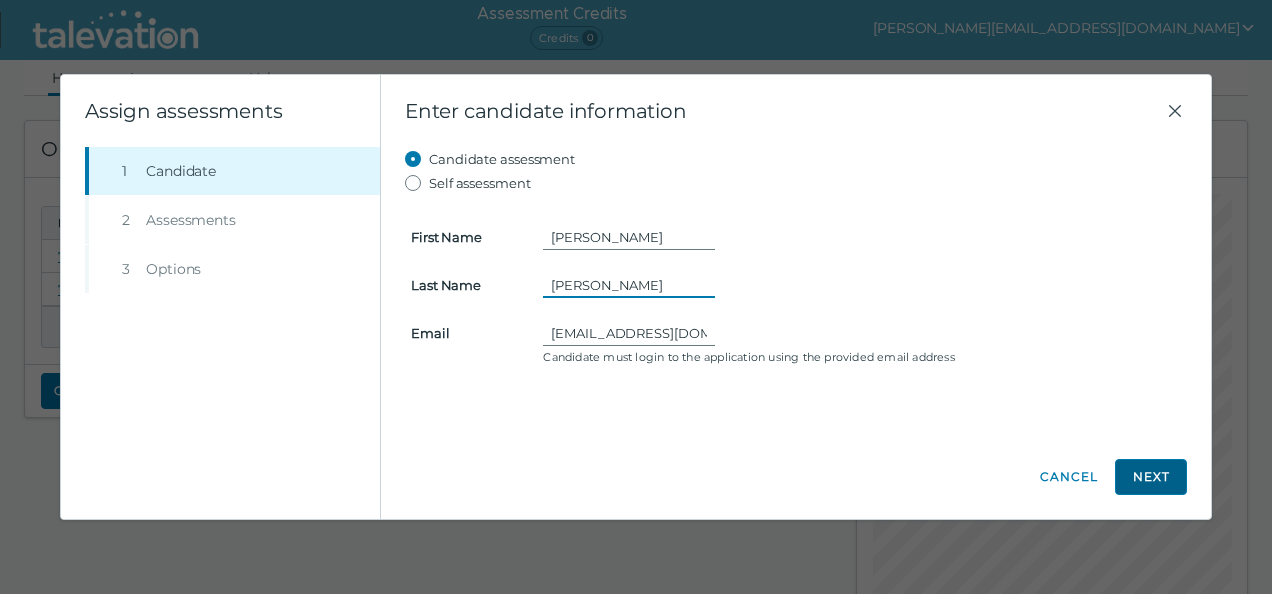 type on "Ferris" 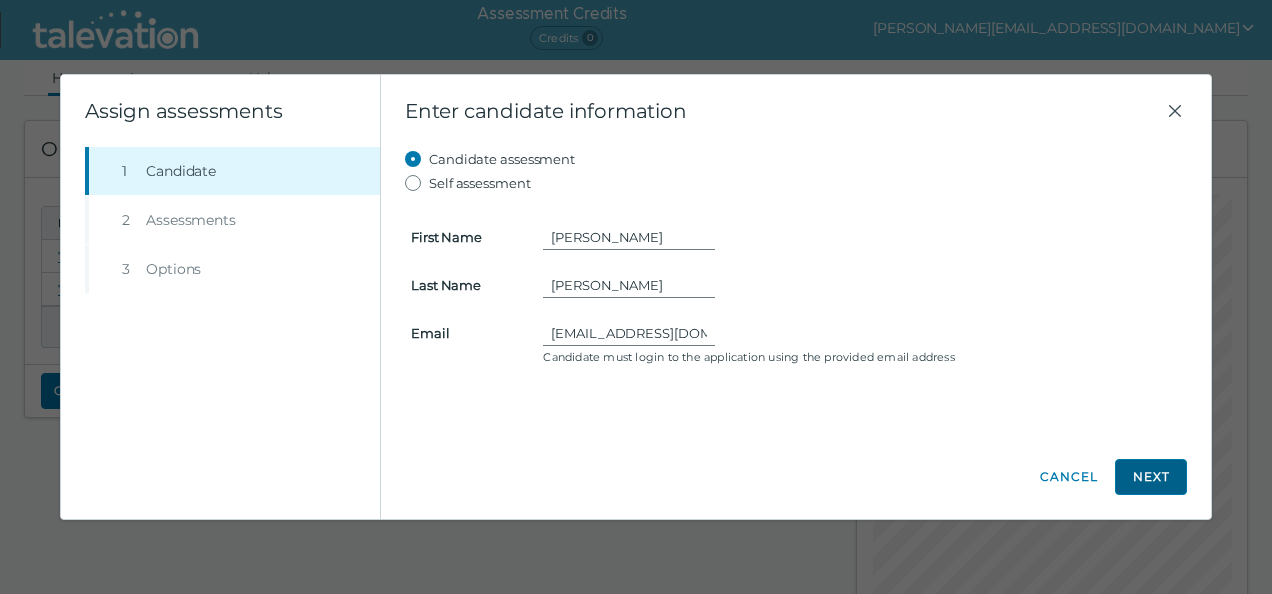 click on "Next" 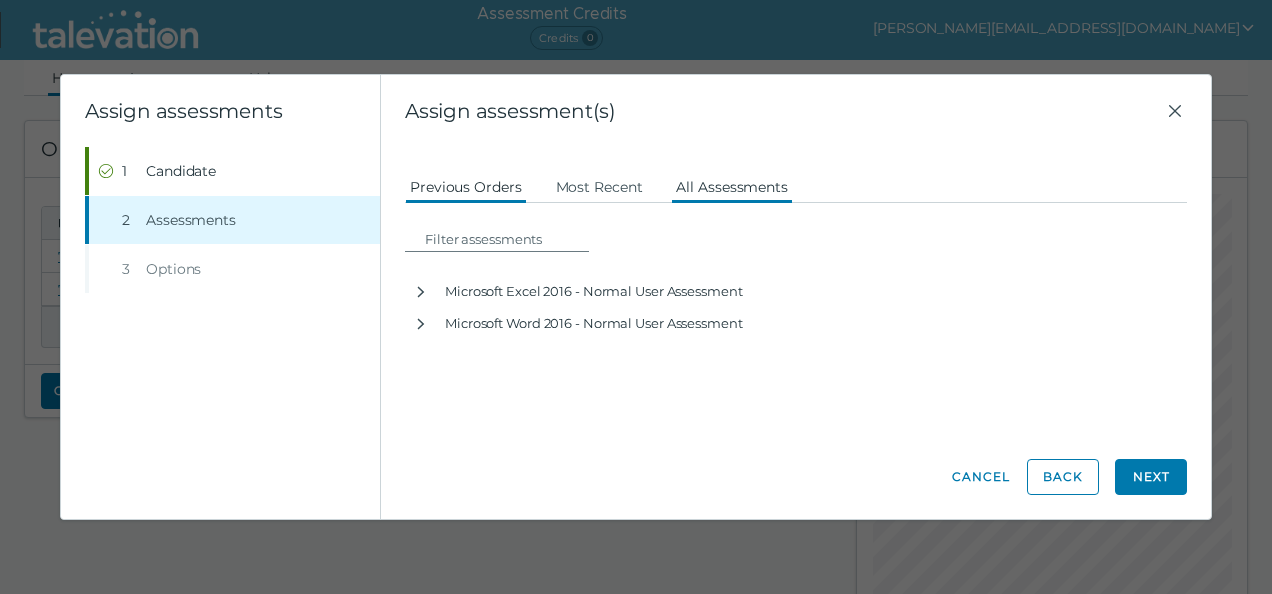 click on "All Assessments" at bounding box center (732, 186) 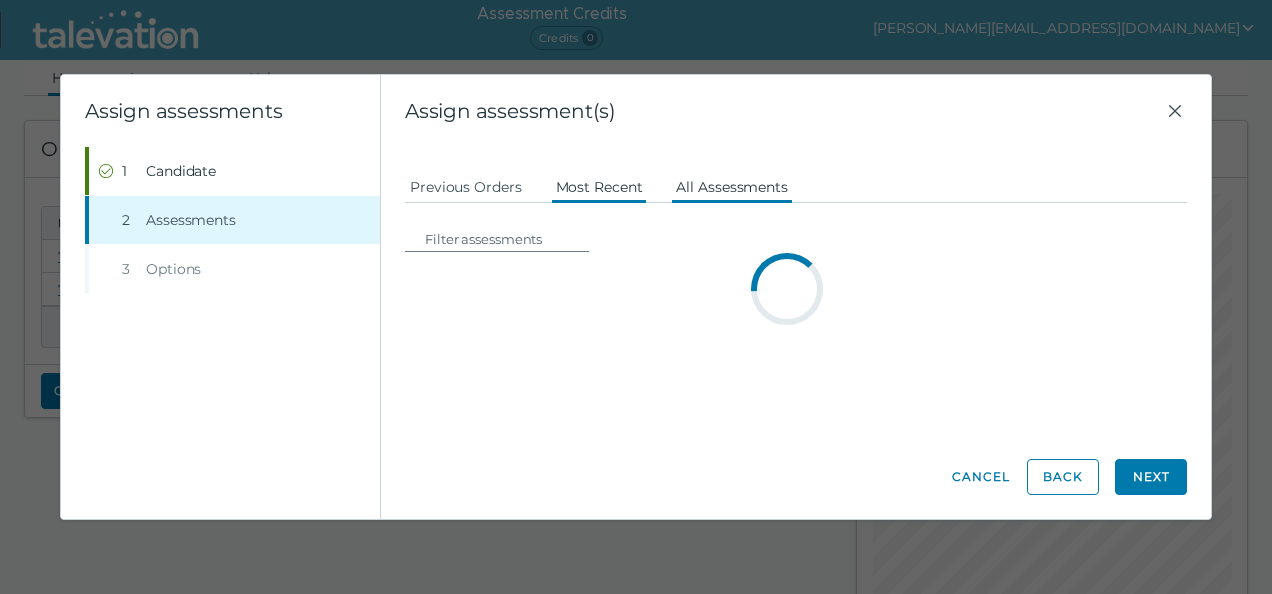 click on "Most Recent" at bounding box center [599, 186] 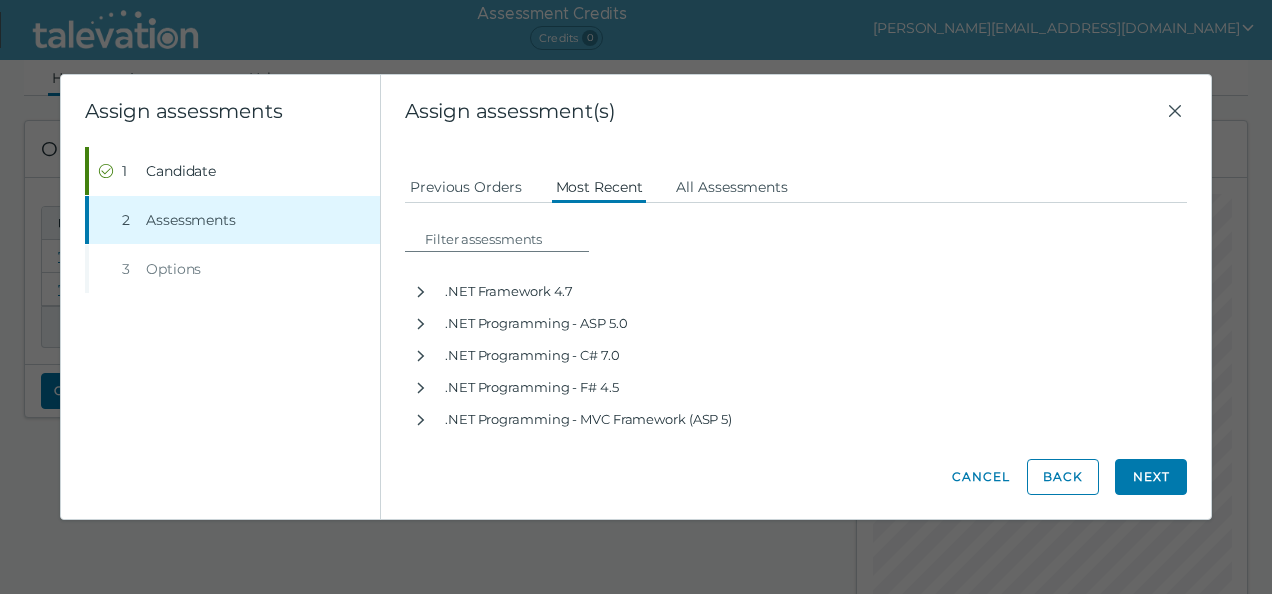 click 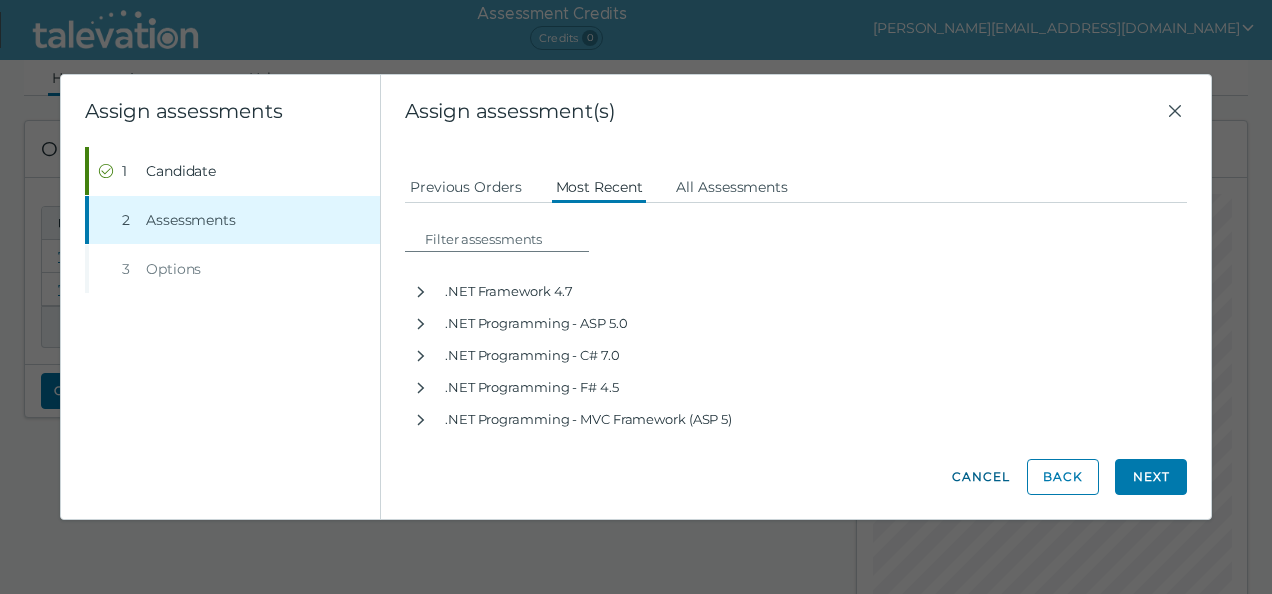 click on "Back" 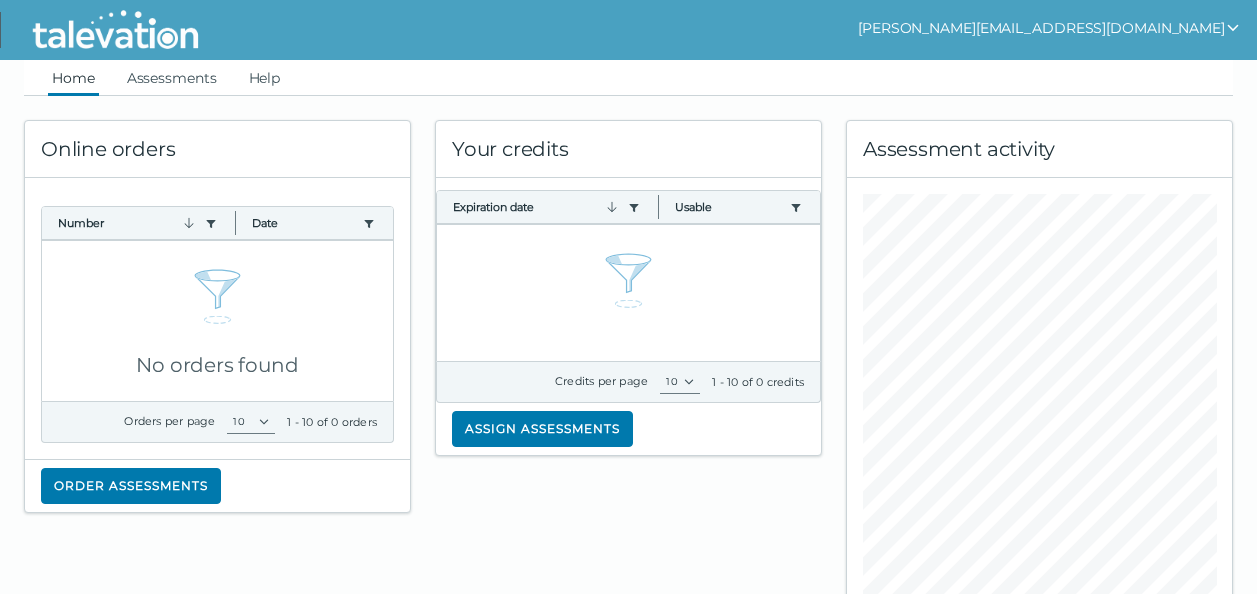 scroll, scrollTop: 0, scrollLeft: 0, axis: both 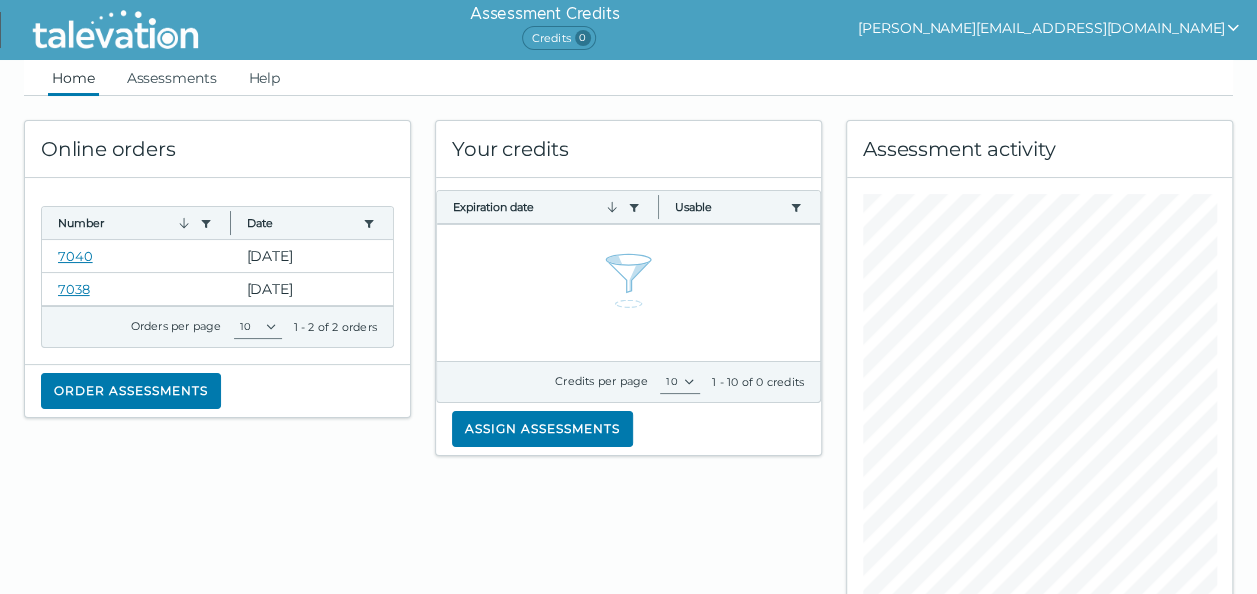 click on "[PERSON_NAME][EMAIL_ADDRESS][DOMAIN_NAME]" at bounding box center (1049, 28) 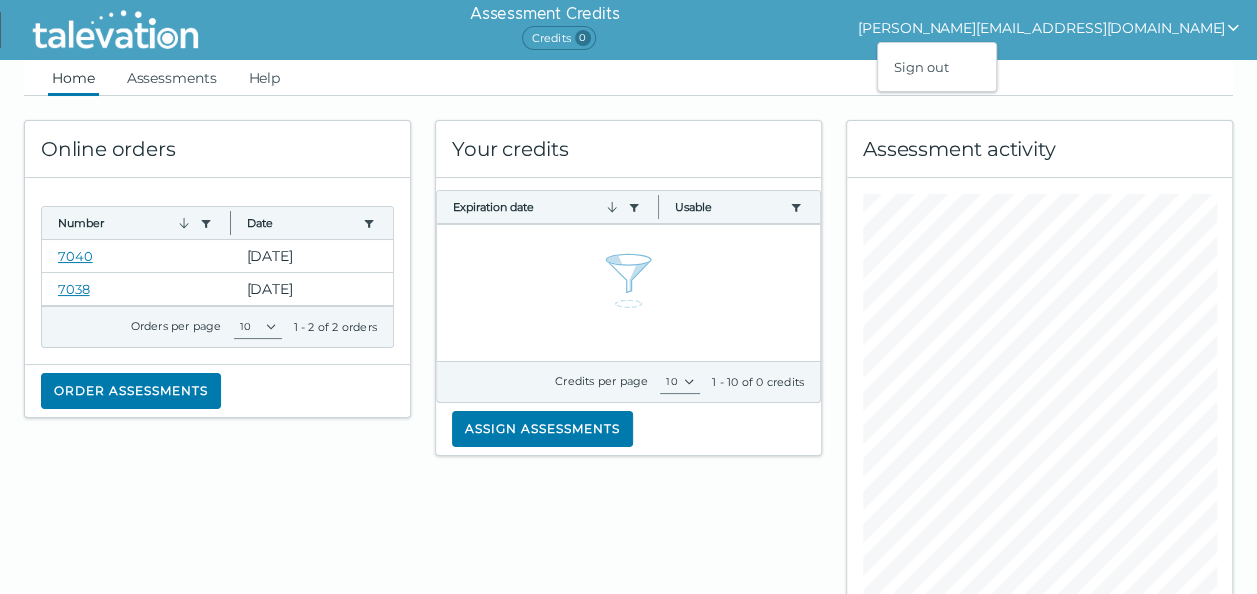 click on "Credits 0" at bounding box center (558, 38) 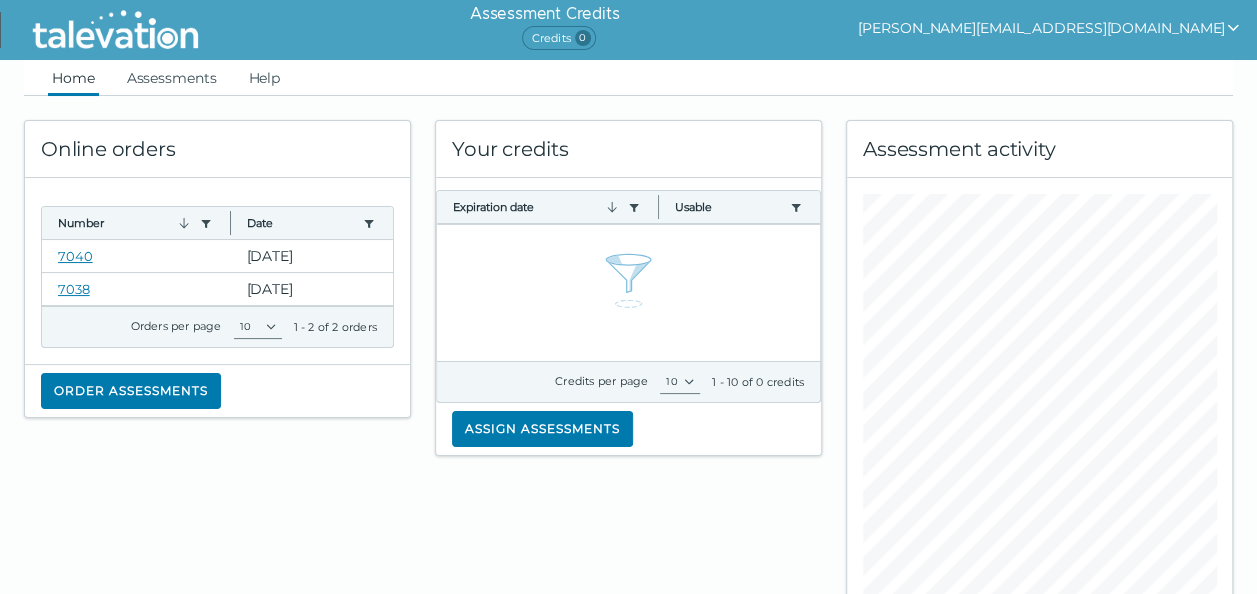 click on "Credits 0" at bounding box center (558, 38) 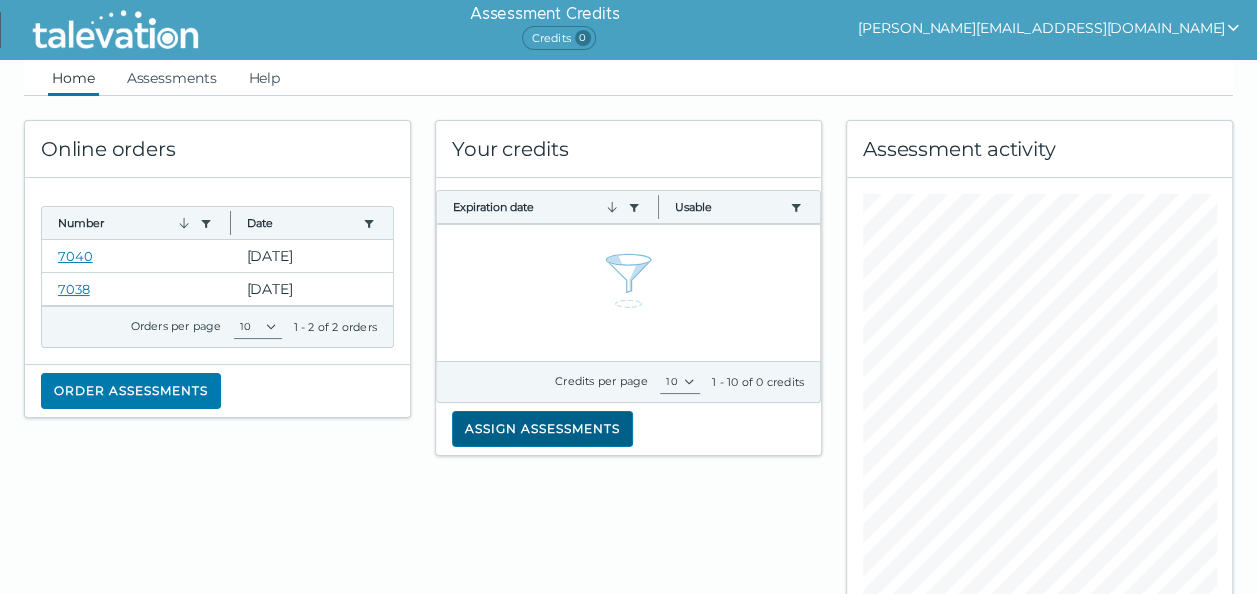 click on "Assign assessments" 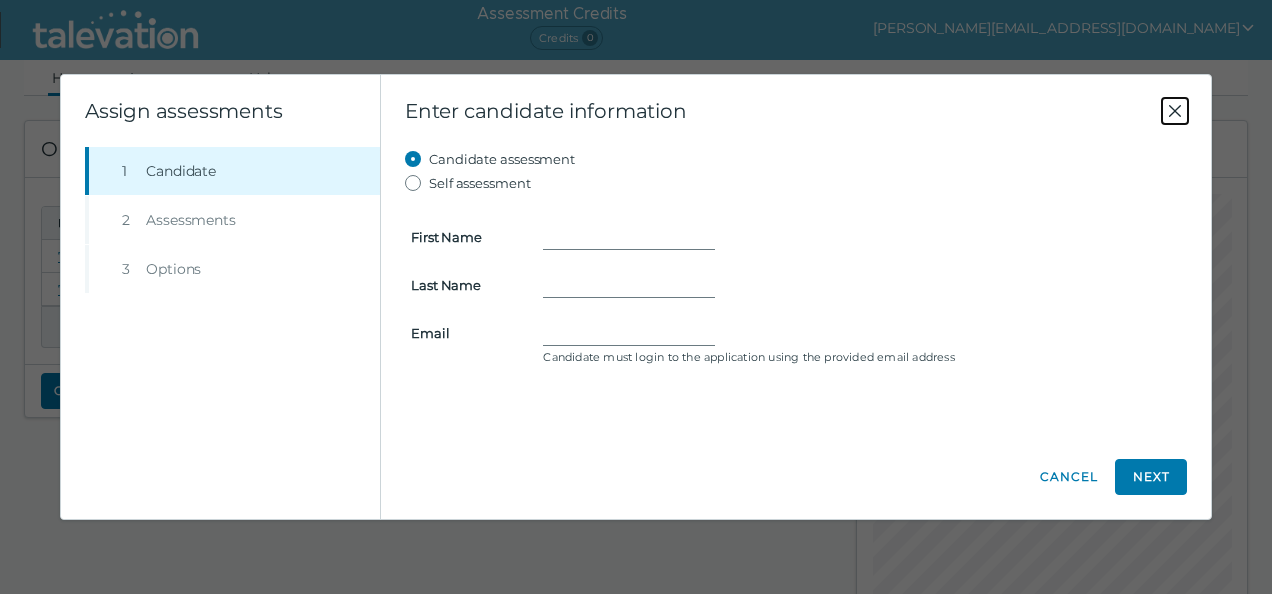 click 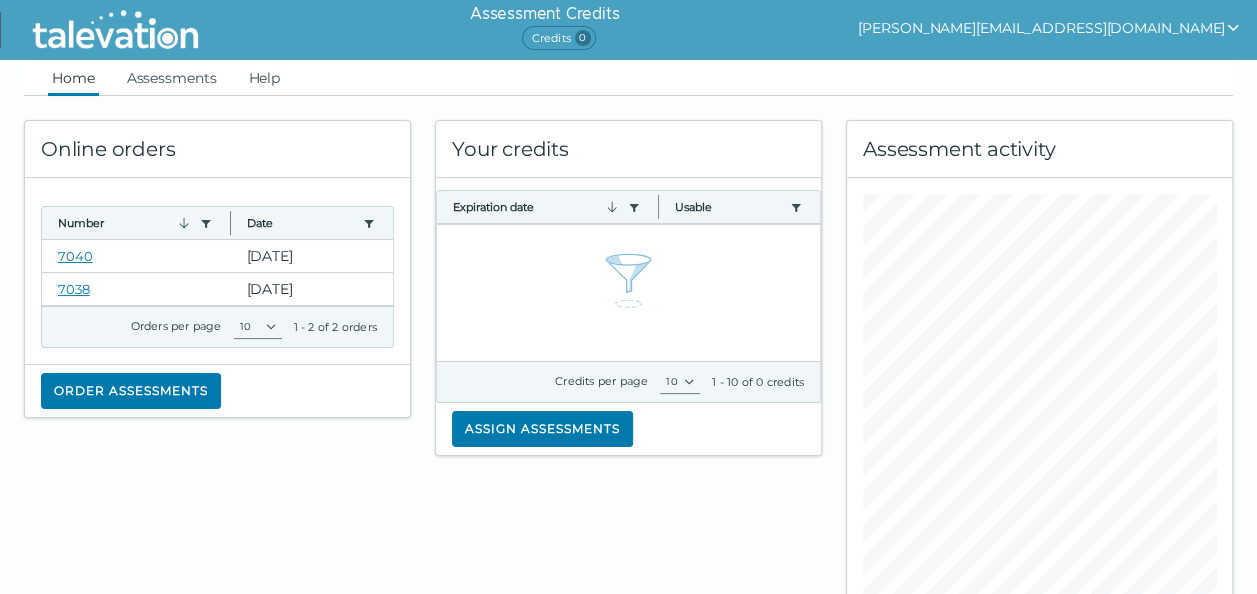 click on "Credits 0" at bounding box center (558, 38) 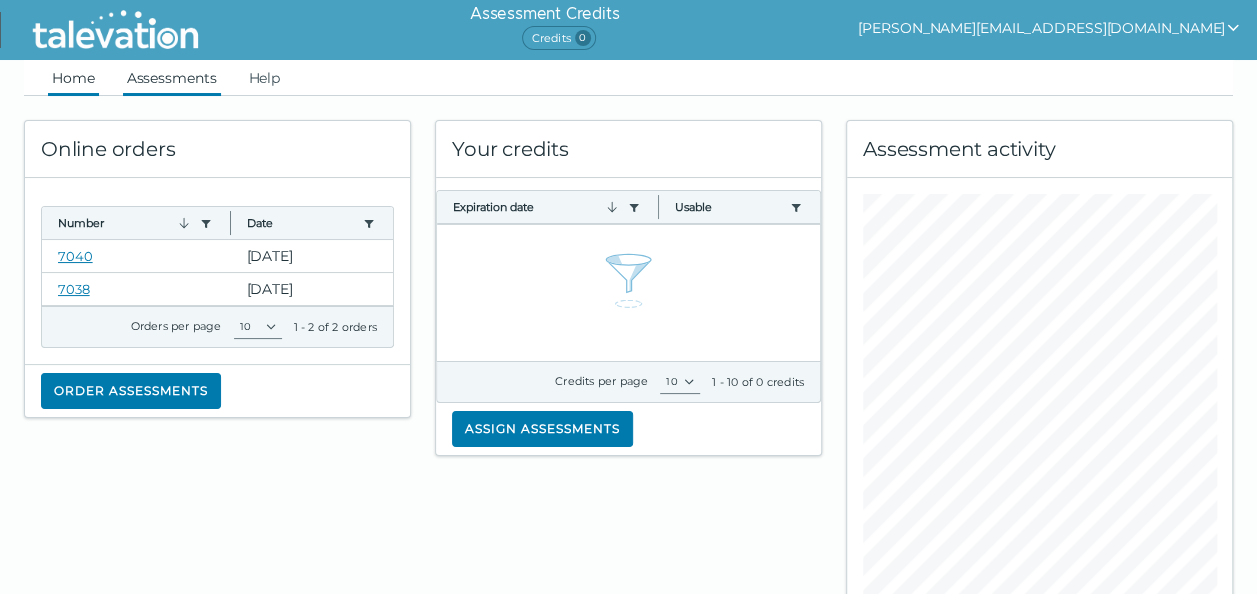 click on "Assessments" at bounding box center (172, 78) 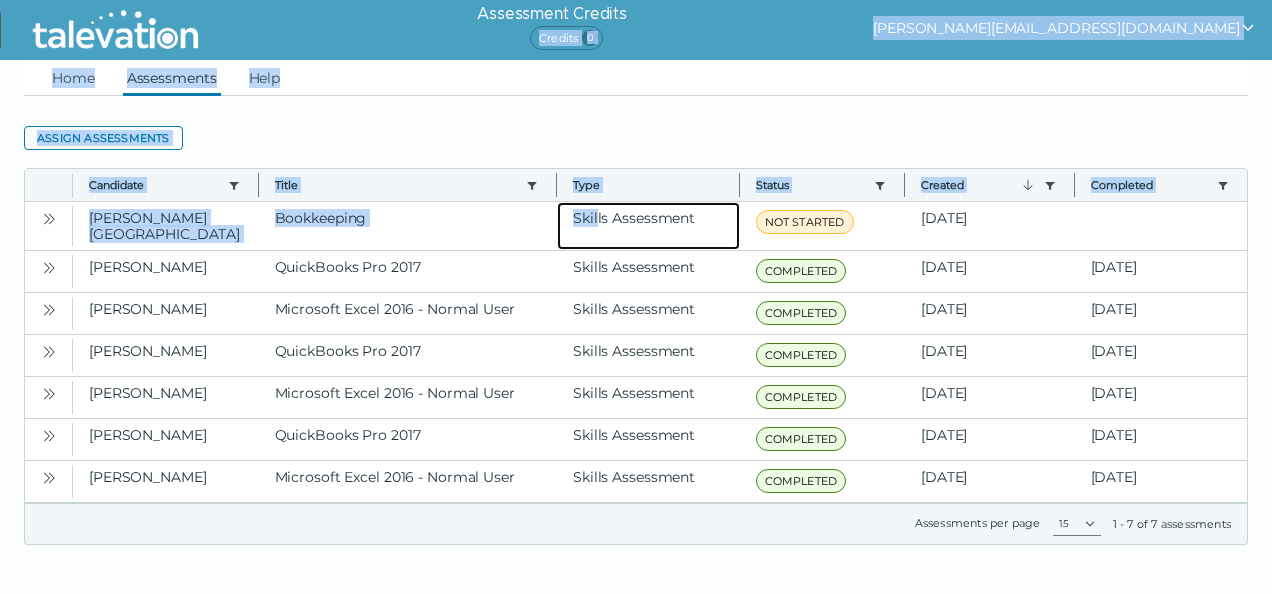 drag, startPoint x: 598, startPoint y: 226, endPoint x: 822, endPoint y: -74, distance: 374.40085 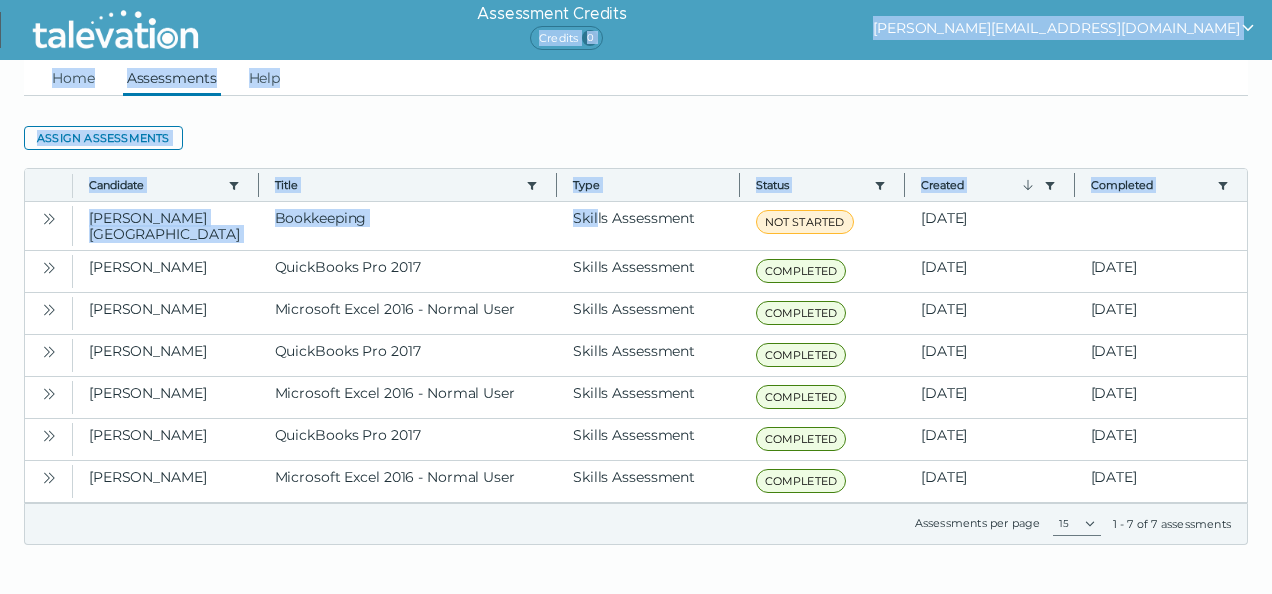 click on "Assign assessments Toggle more row content Candidate  Use left or right key to resize the column  Title  Use left or right key to resize the column  Type  Use left or right key to resize the column  Status  Use left or right key to resize the column  Created  Use left or right key to resize the column  Completed  Use left or right key to resize the column  Harris, Portia Bookkeeping Skills Assessment NOT STARTED Jul 11, 2025 Hollister, Mollie QuickBooks Pro 2017 Skills Assessment COMPLETED Apr 14, 2025 Apr 15, 2025 Hollister, Mollie Microsoft Excel 2016 - Normal User Skills Assessment COMPLETED Apr 14, 2025 Apr 15, 2025 Smothers, Beverly QuickBooks Pro 2017 Skills Assessment COMPLETED Apr 14, 2025 Apr 14, 2025 Smothers, Beverly Microsoft Excel 2016 - Normal User Skills Assessment COMPLETED Apr 14, 2025 Apr 14, 2025 Ballard, April QuickBooks Pro 2017 Skills Assessment COMPLETED Apr 14, 2025 Apr 14, 2025 Ballard, April Microsoft Excel 2016 - Normal User Skills Assessment COMPLETED Apr 14, 2025 Apr 14, 2025 15" 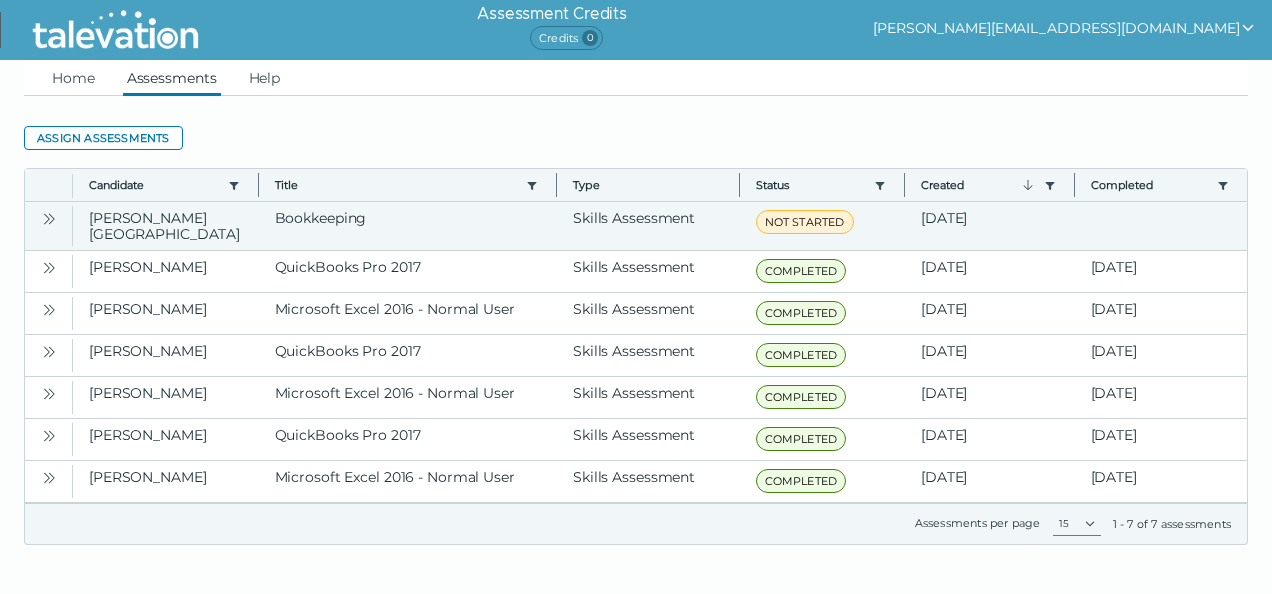 click 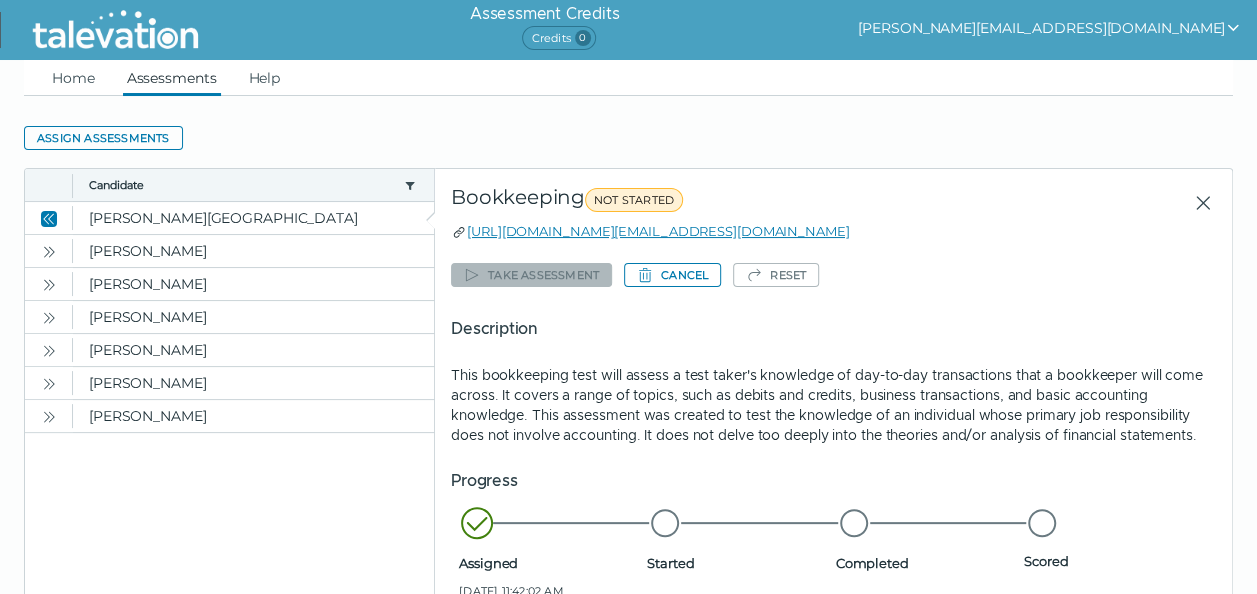 click on "Description This bookkeeping test will assess a test taker's knowledge of day-to-day transactions that a bookkeeper will come across. It covers a range of topics, such as debits and credits, business transactions, and basic accounting knowledge. This assessment was created to test the knowledge of an individual whose primary job responsibility does not involve accounting. It does not delve too deeply into the theories and/or analysis of financial statements." 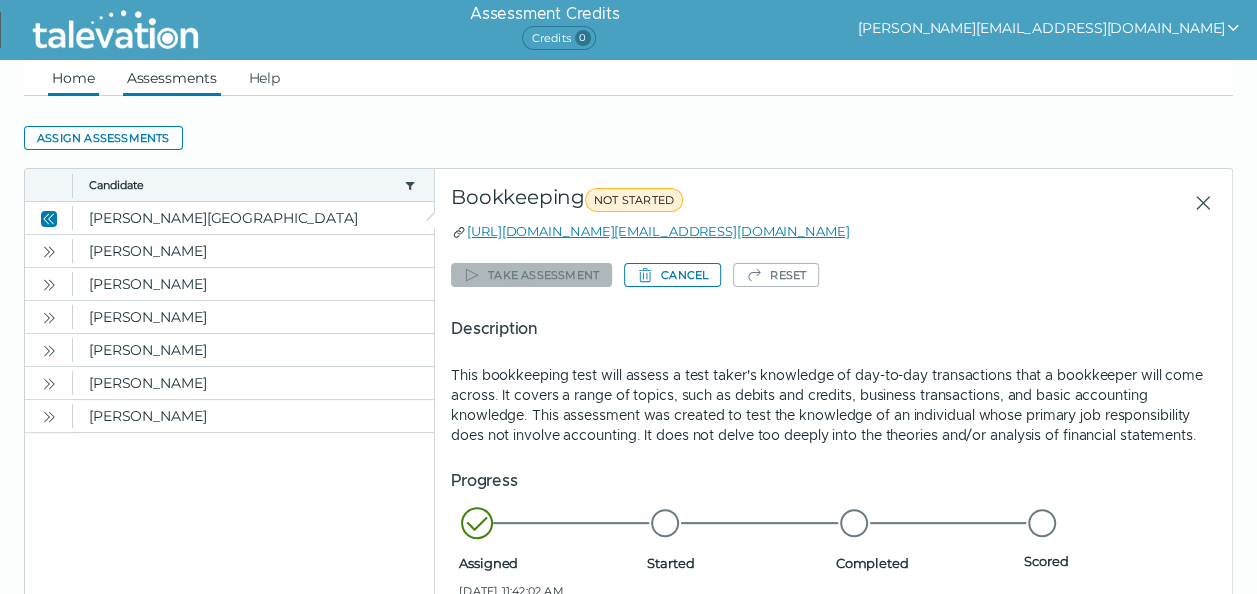 click on "Home" at bounding box center (73, 78) 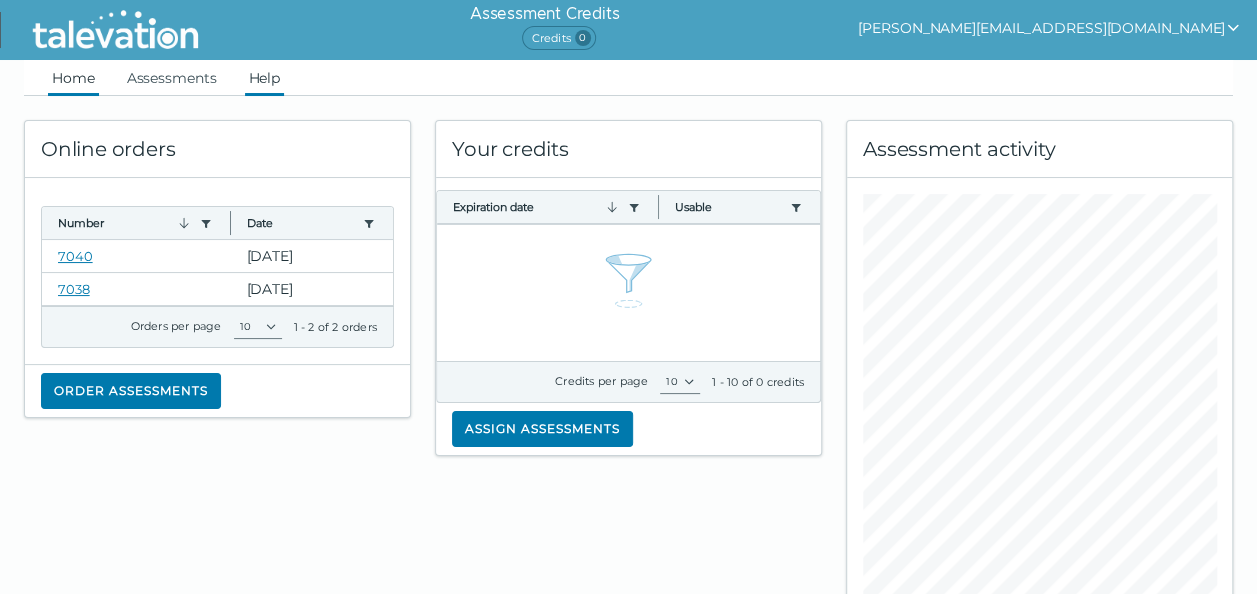 click on "Help" at bounding box center [265, 78] 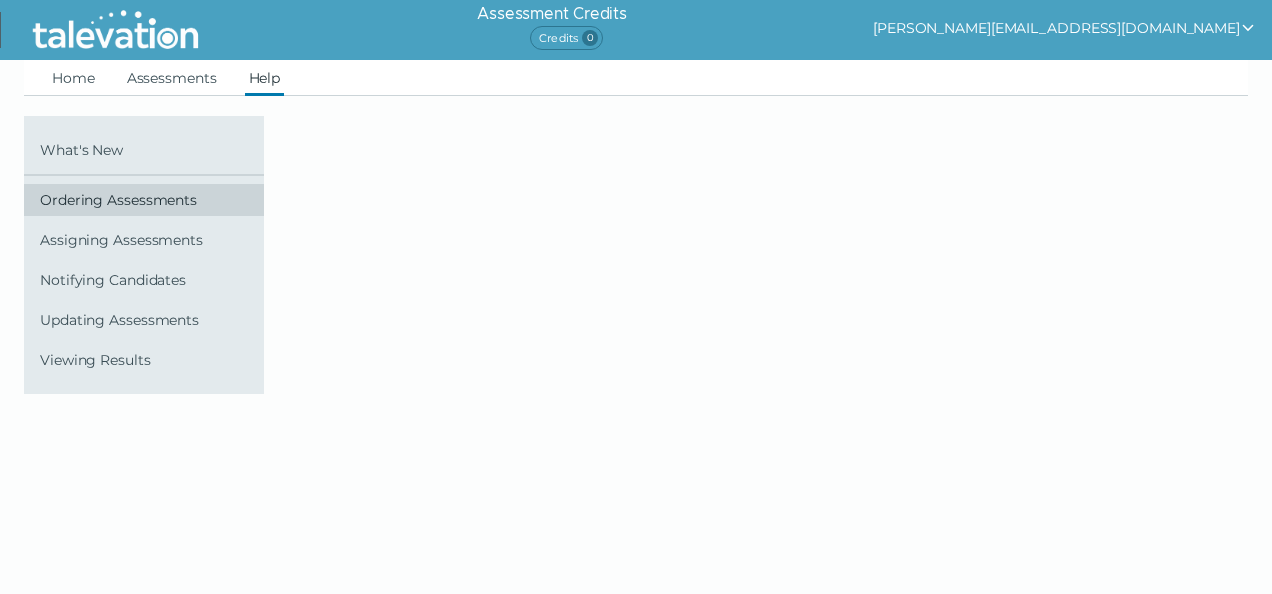 click on "Ordering Assessments" at bounding box center (148, 200) 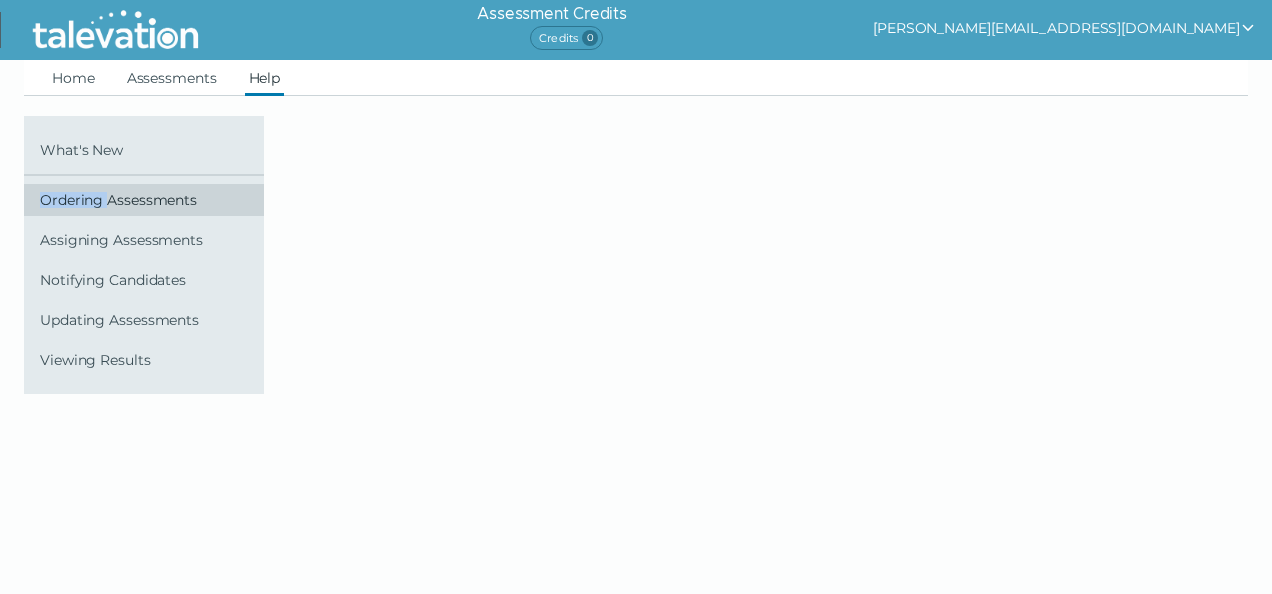 click on "Ordering Assessments" at bounding box center (148, 200) 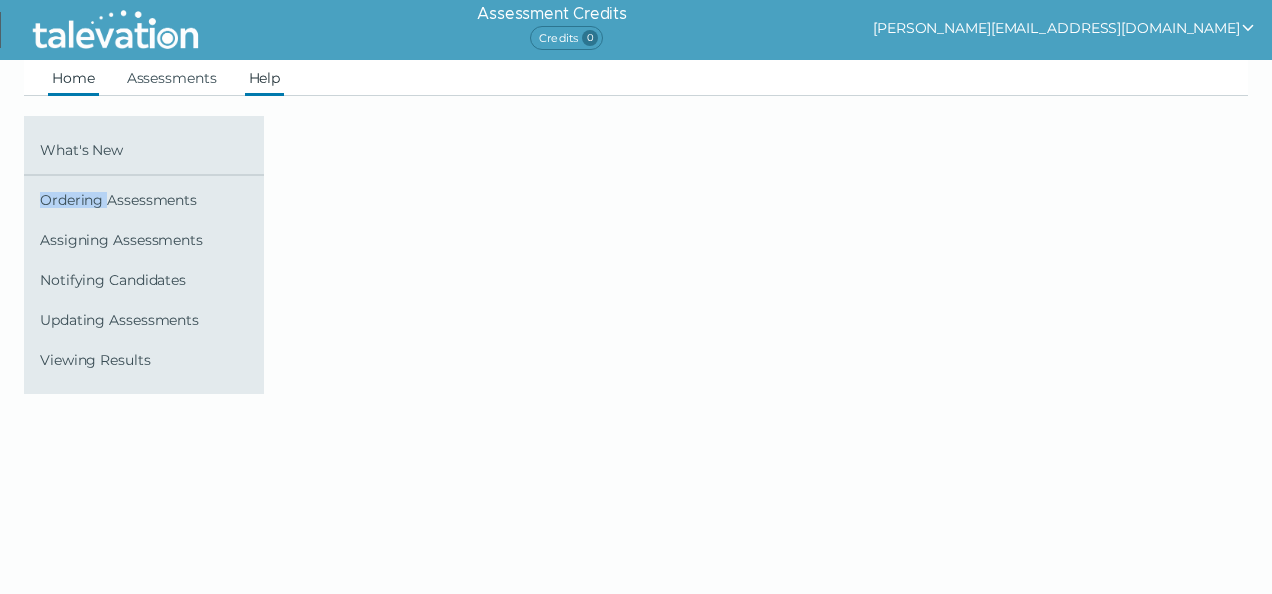 click on "Home" at bounding box center [73, 78] 